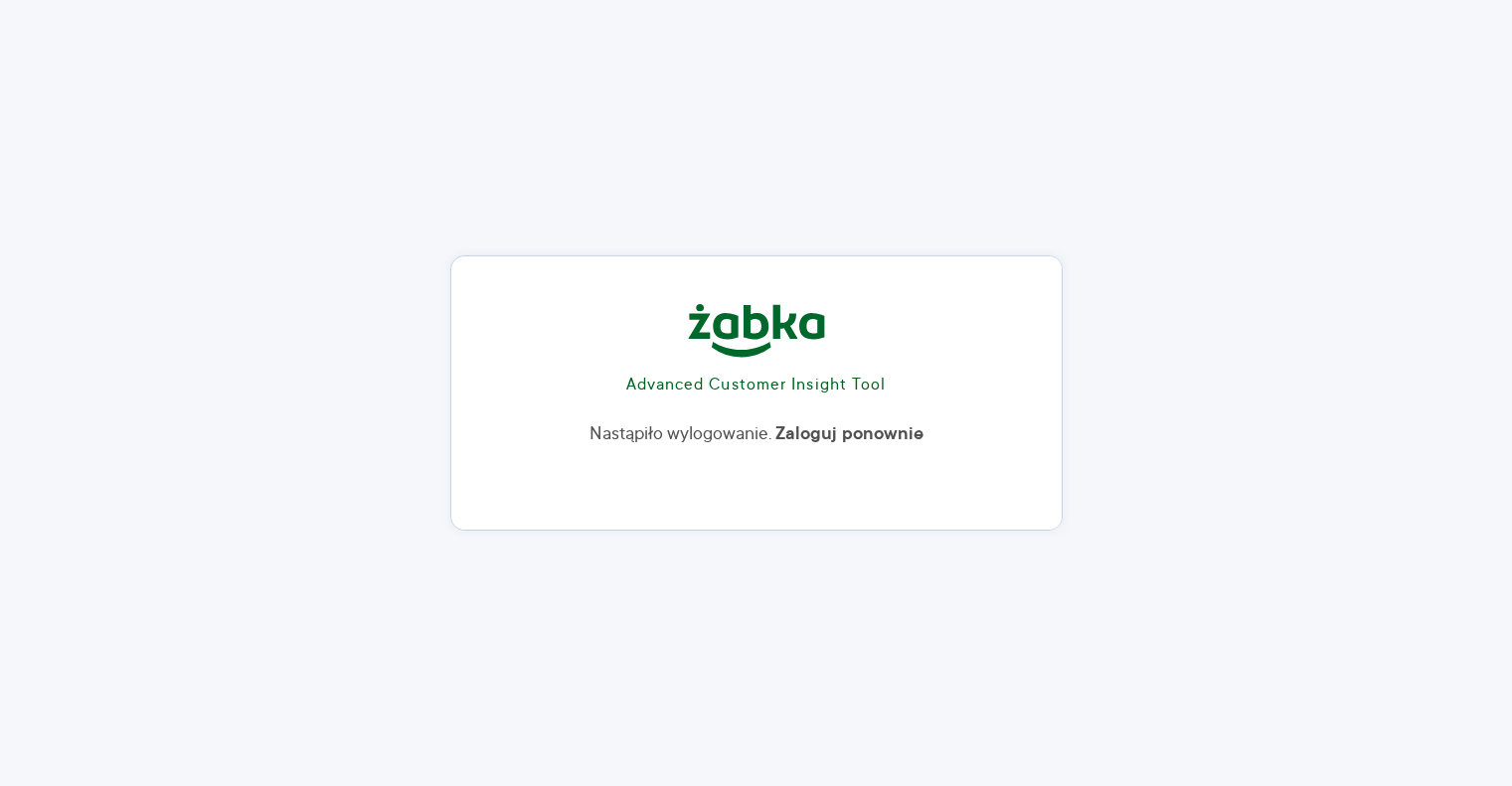 scroll, scrollTop: 16, scrollLeft: 0, axis: vertical 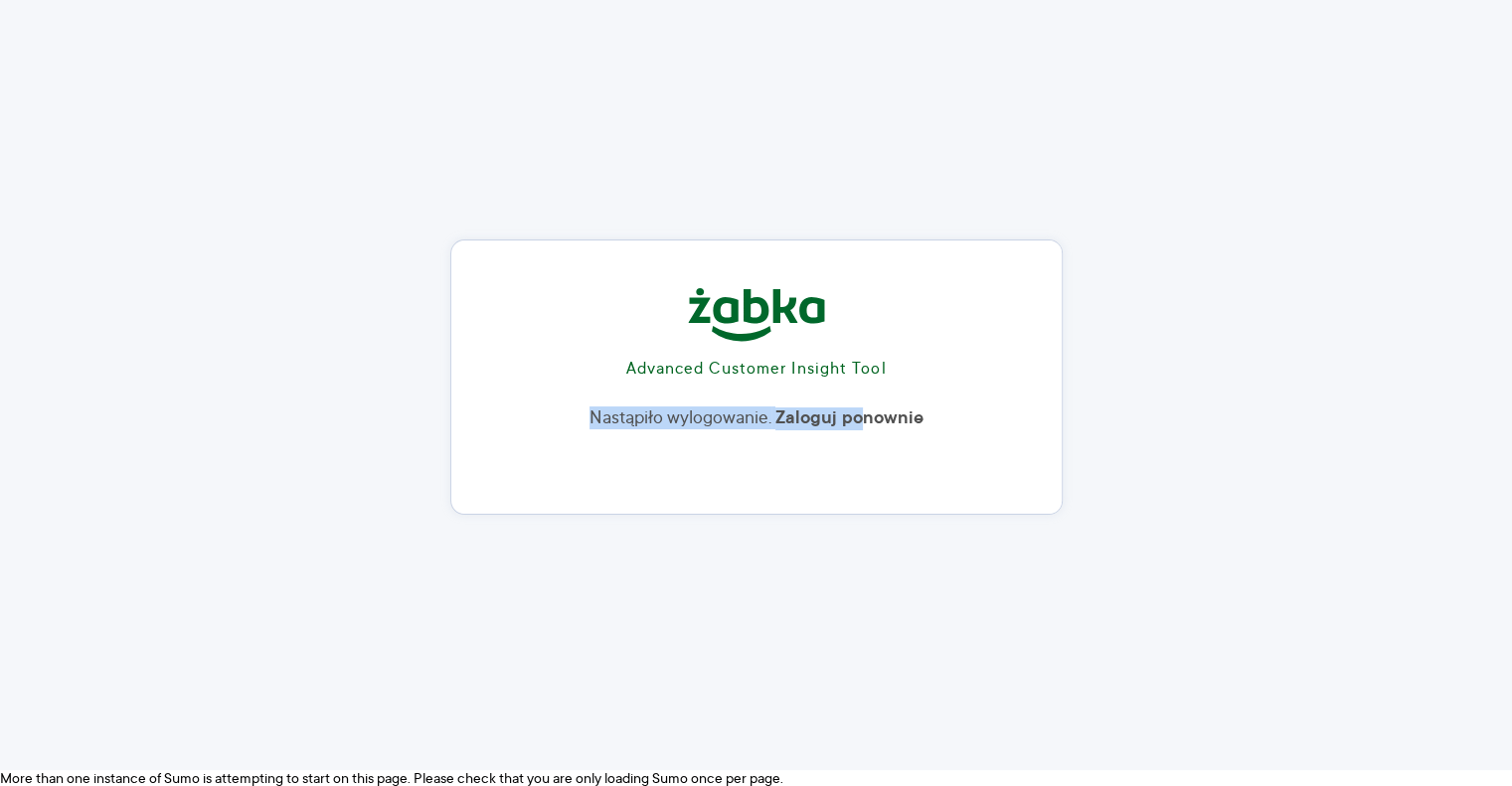 drag, startPoint x: 870, startPoint y: 404, endPoint x: 1209, endPoint y: 49, distance: 490.8625 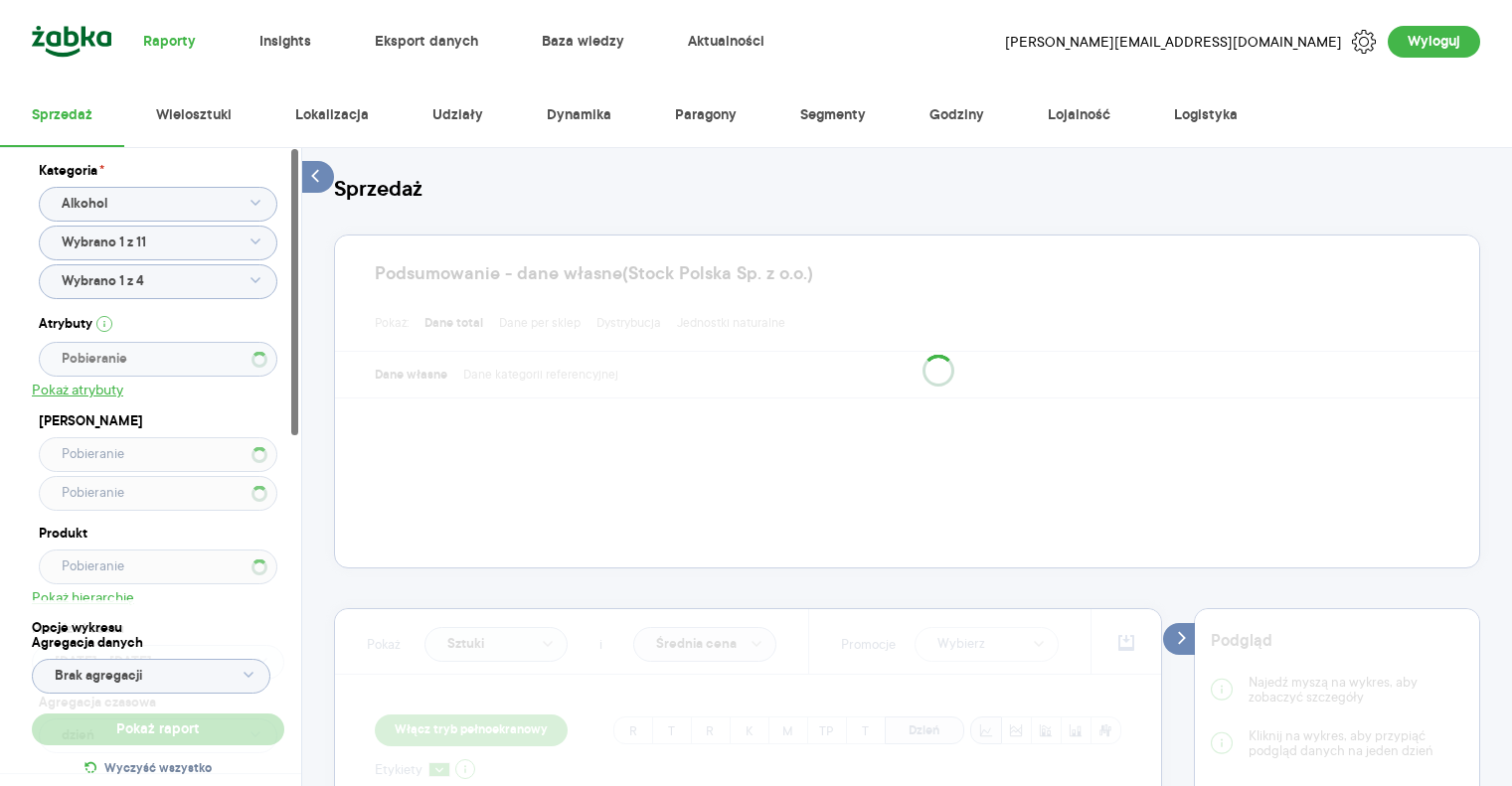 scroll, scrollTop: 0, scrollLeft: 0, axis: both 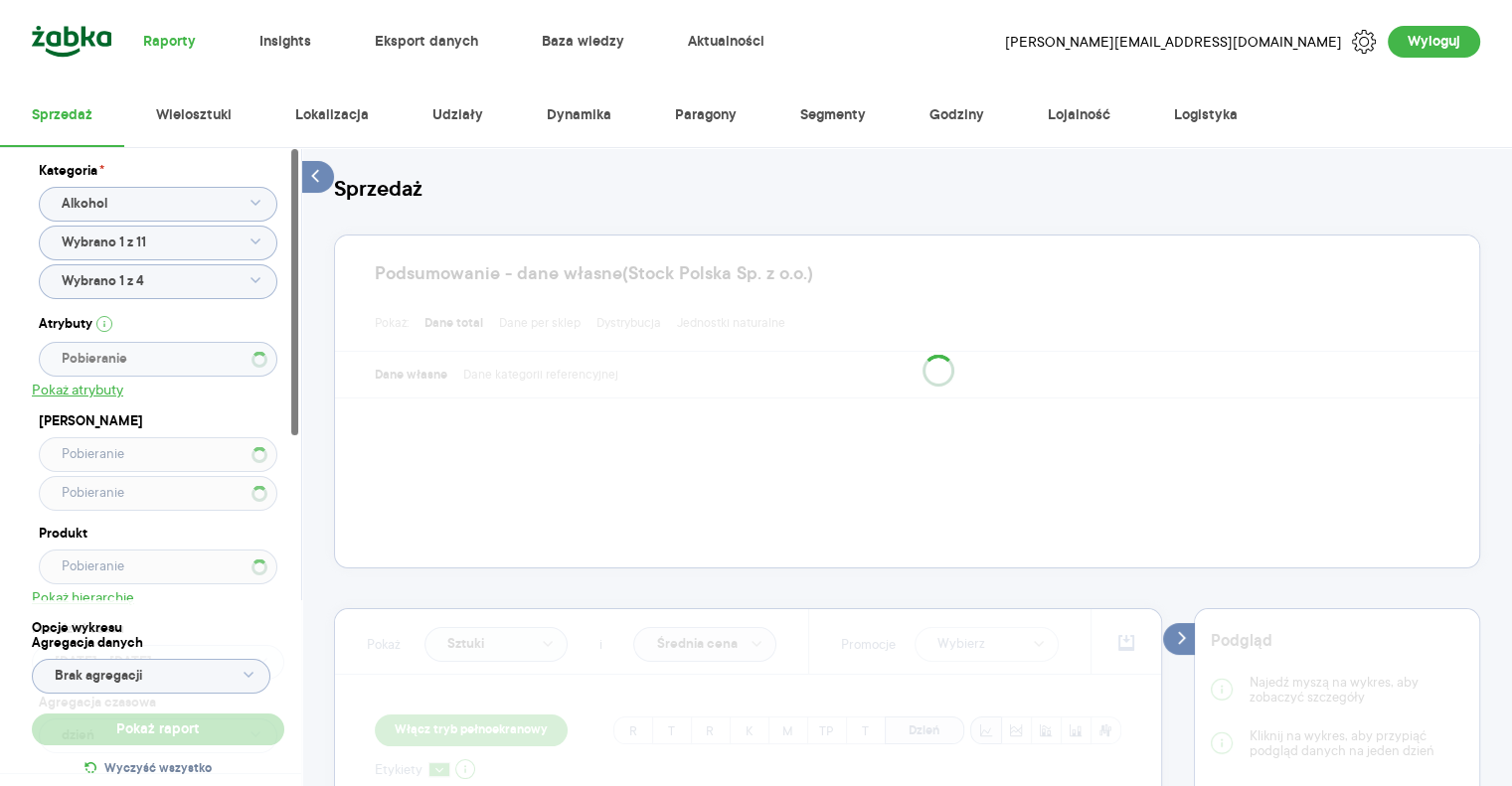 type on "Wybrano 5 z 5" 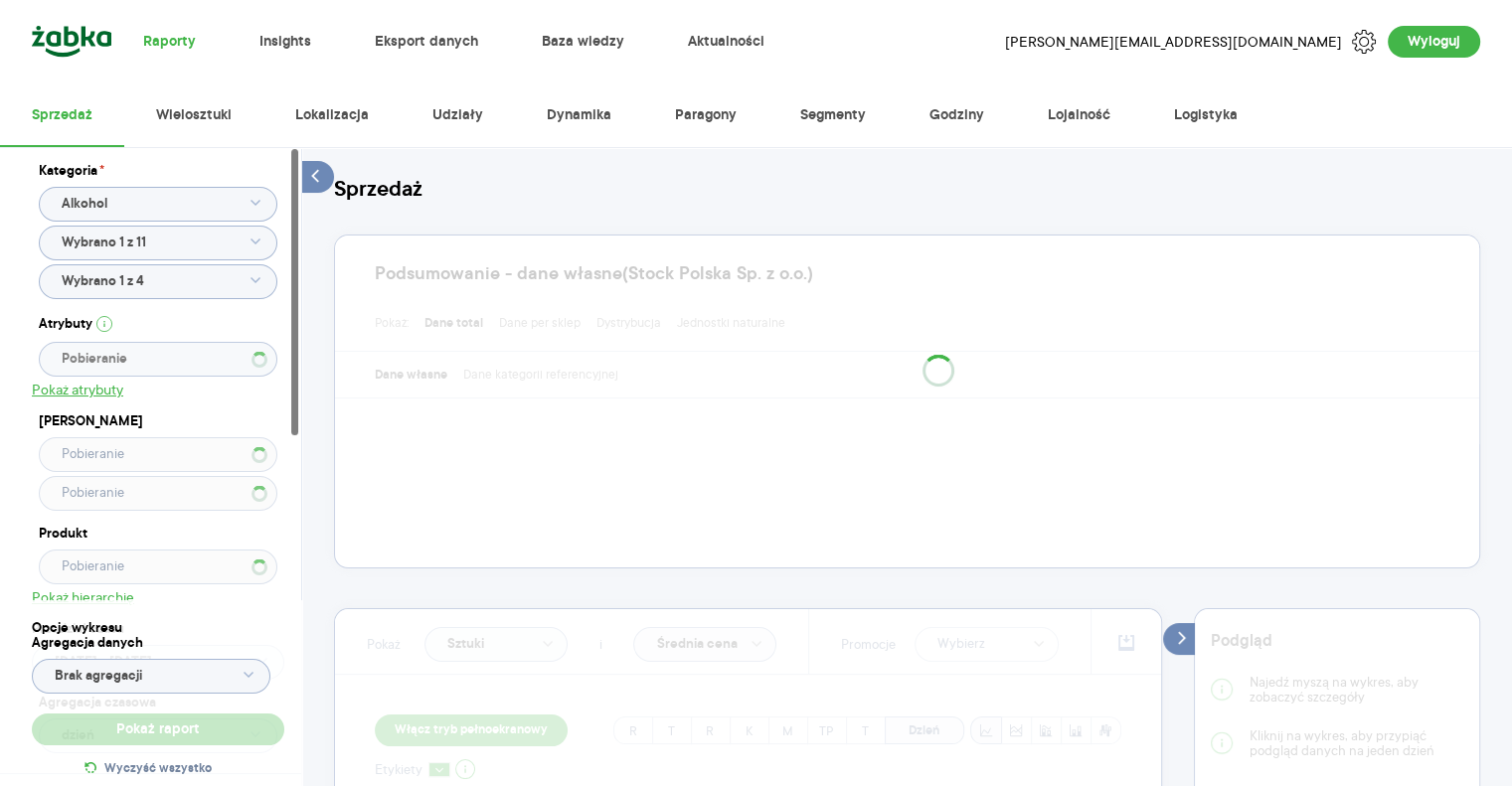 type on "LUBELSKA SHOTTINI" 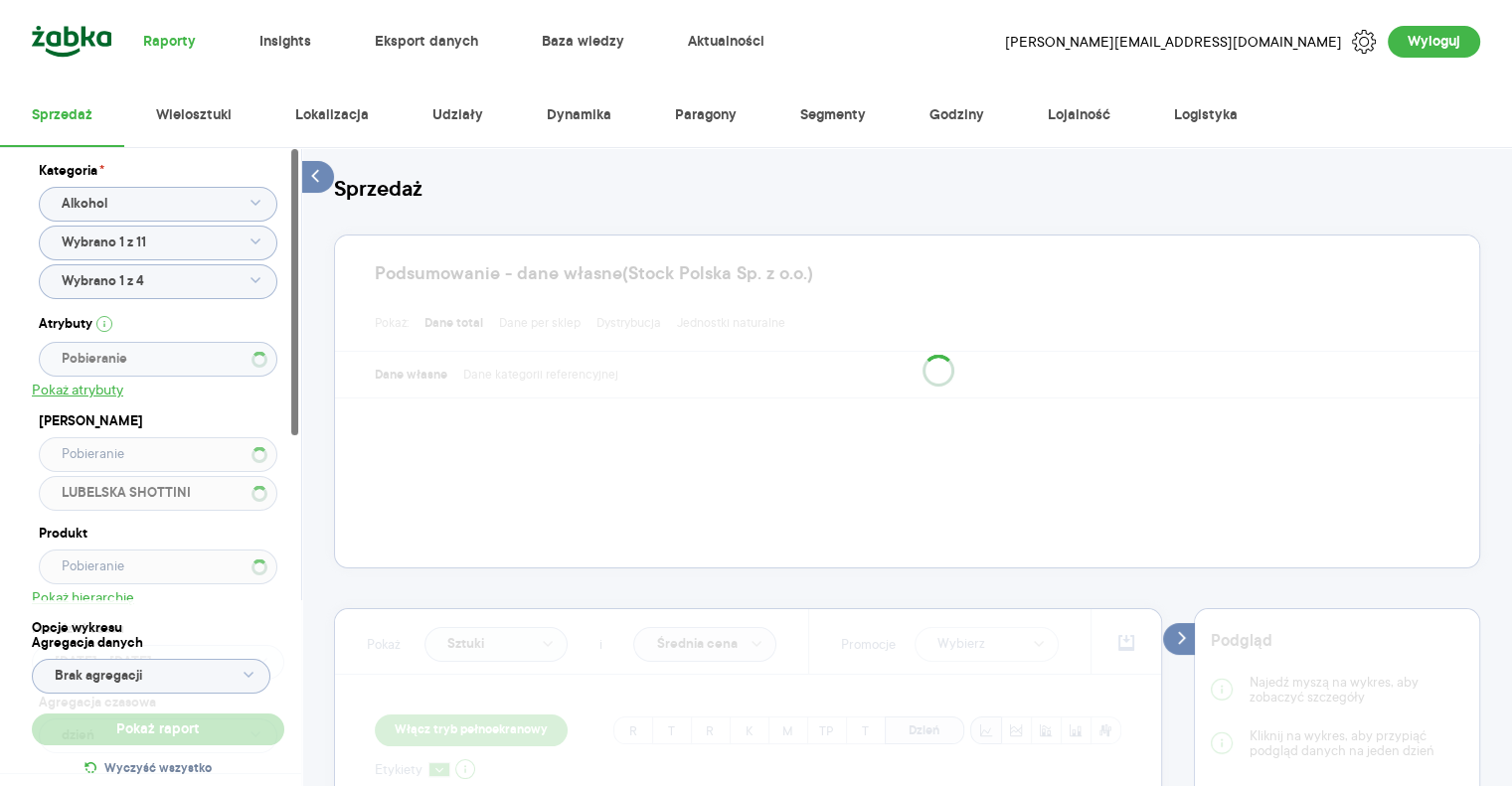 type on "LUBELSKA" 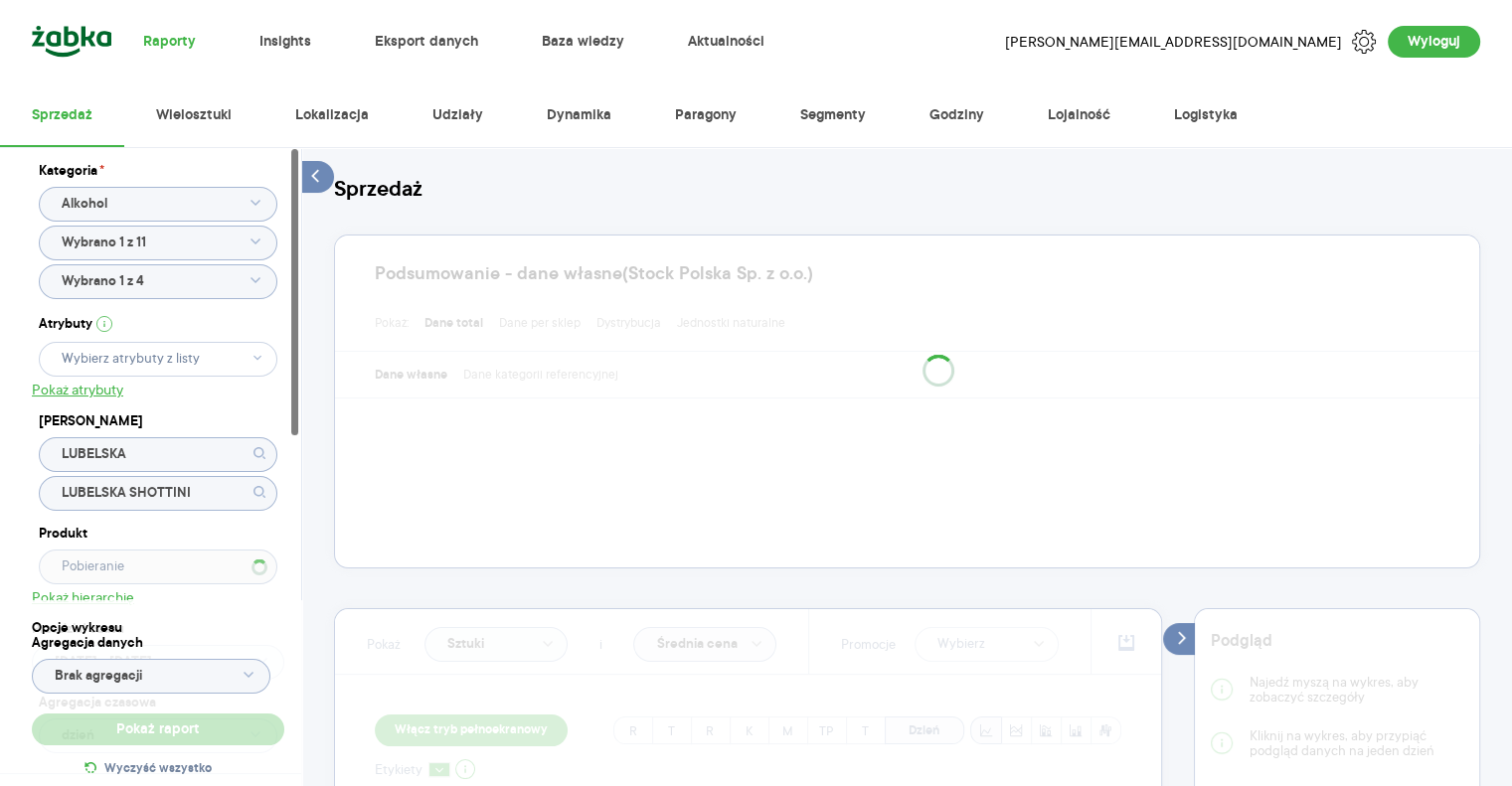 type 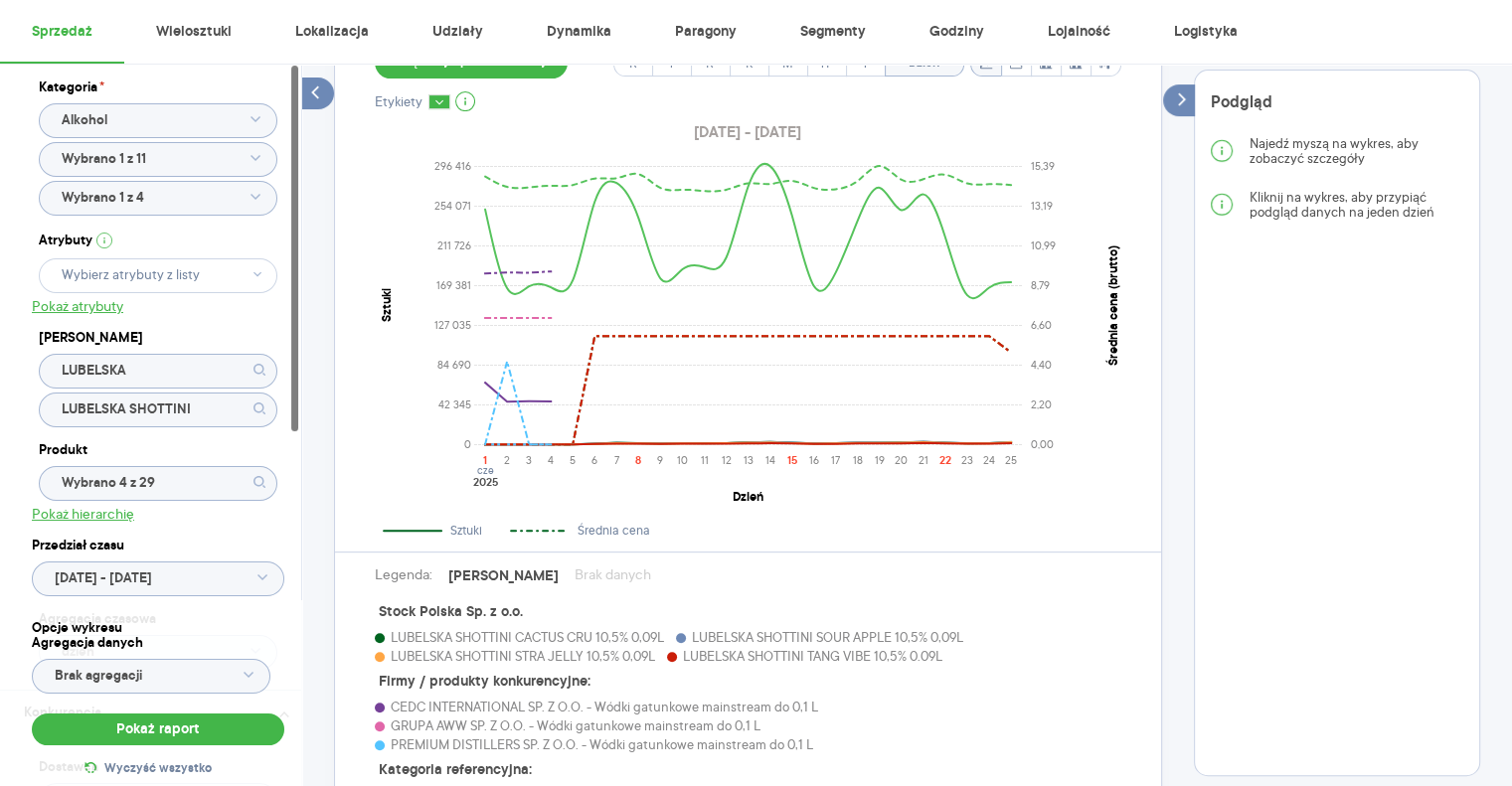 scroll, scrollTop: 670, scrollLeft: 0, axis: vertical 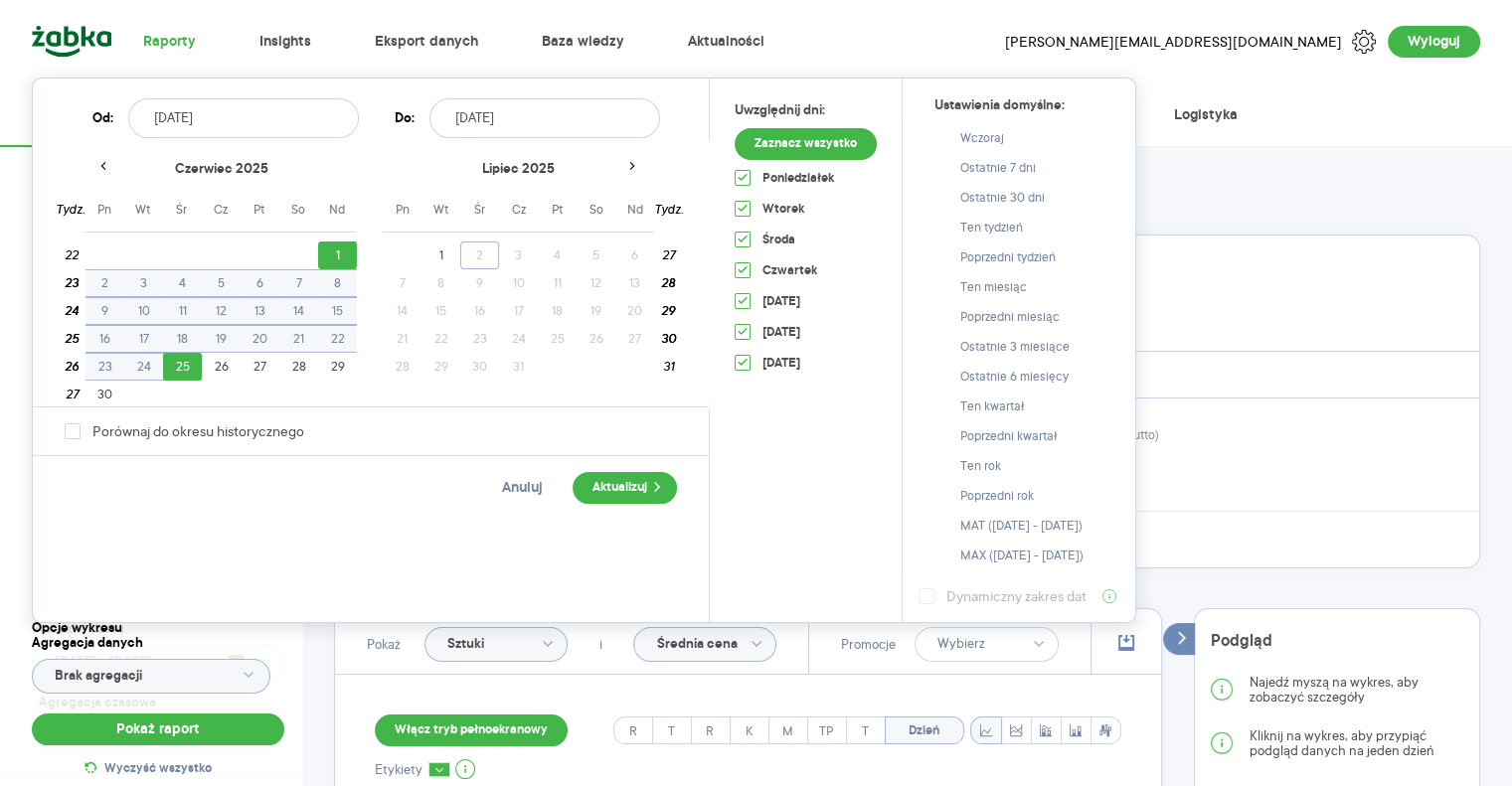 click on "Raporty Insights Eksport danych Baza wiedzy Aktualności [PERSON_NAME][EMAIL_ADDRESS][DOMAIN_NAME] Wyloguj Sprzedaż Wielosztuki Lokalizacja Udziały Dynamika Paragony Segmenty Godziny Lojalność Logistyka Kategoria * Alkohol Wybrano 1 z 11 Wybrano 1 z 4 Atrybuty Pokaż atrybuty Marka LUBELSKA LUBELSKA SHOTTINI Produkt Wybrano 4 z 29 Pokaż hierarchię Przedział czasu [DATE] - [DATE] Agregacja czasowa dzień Konkurencja Dostawca Wybrano 5 z 5 Marka Produkt Kategorie referencyjne Wybrano G2 - 1 z 11 Region Rodzaje sklepów Rodzaje transakcji Wszystkie Like For Like Uwzględnij LFL Opcje wykresu Agregacja danych Brak agregacji Pokaż raport Wyczyść wszystko Sprzedaż Podsumowanie - dane własne  (Stock Polska Sp. z o.o.) Pokaż: Dane total Dane per sklep Dystrybucja Jednostki naturalne Dane własne Dane kategorii referencyjnej Wartość sprzedaży (brutto) 608 161,93 b/d b/d Liczba sztuk 102 746 b/d b/d Średnia cena (brutto) 5,92 b/d b/d Średnia sprzedaż dziennie (brutto) 24 326,48 b/d b/d Pokaż i R" at bounding box center (756, 393) 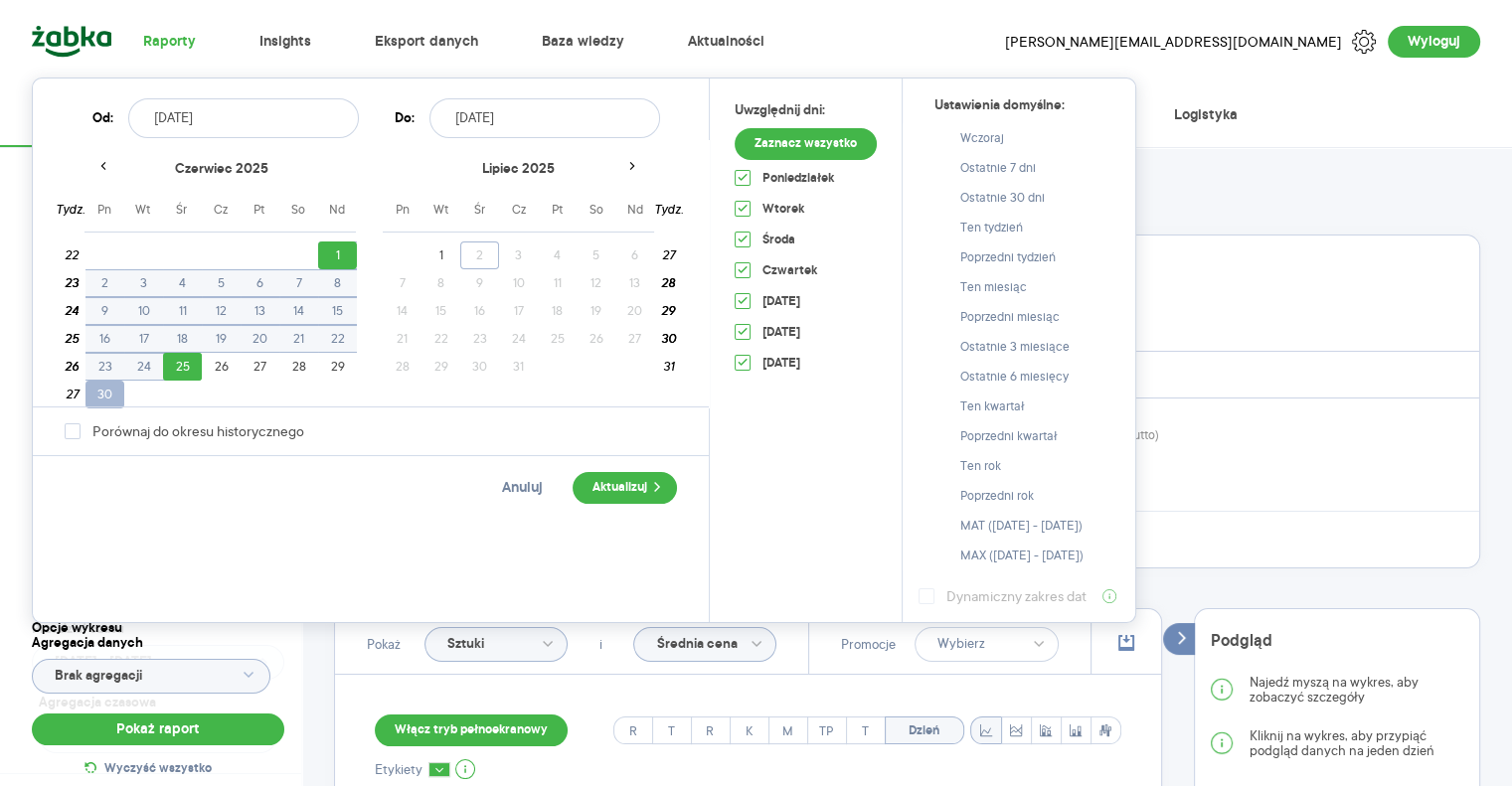 click on "30" at bounding box center (104, 394) 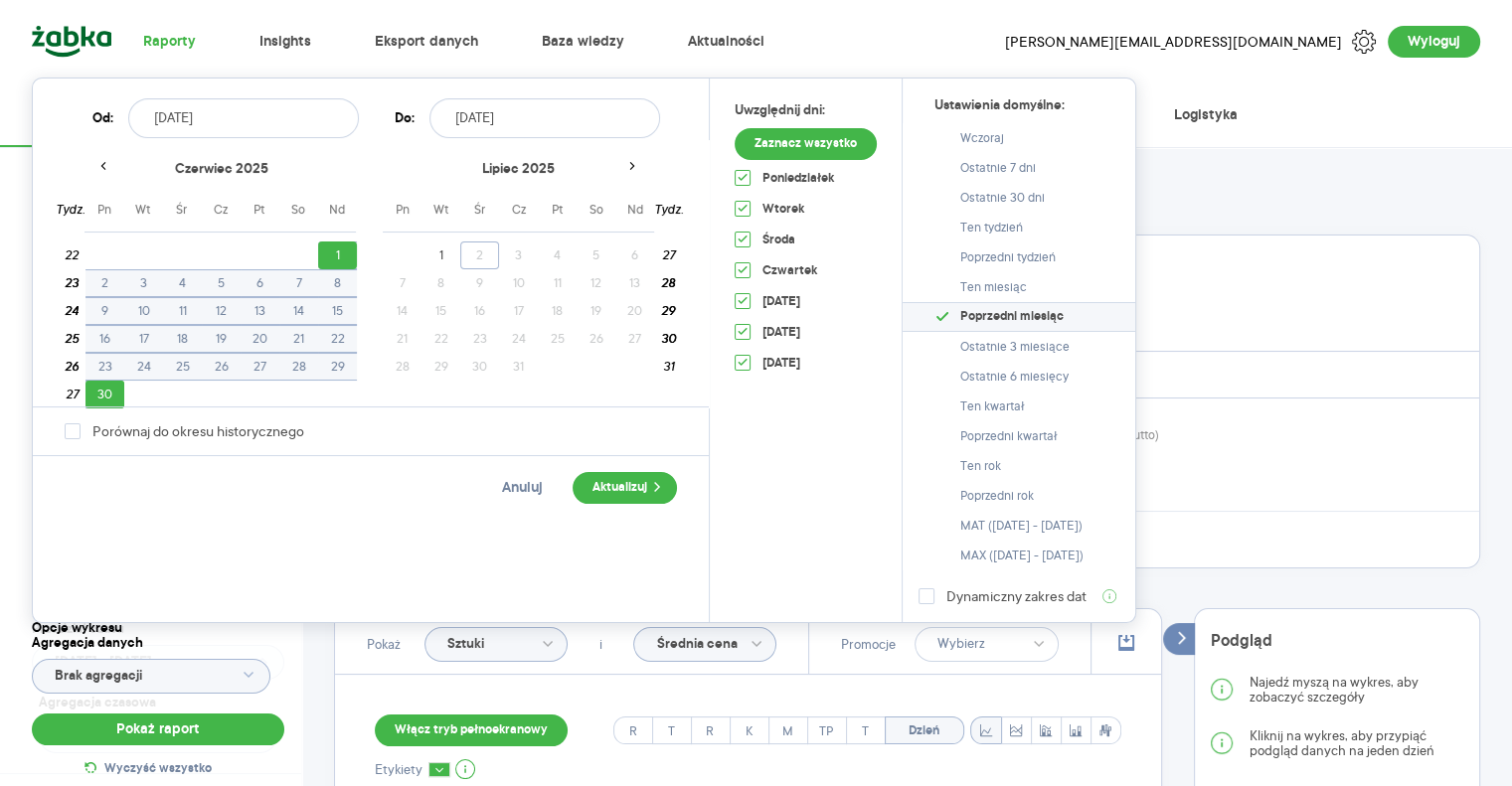 click on "Anuluj Aktualizuj" at bounding box center [371, 487] 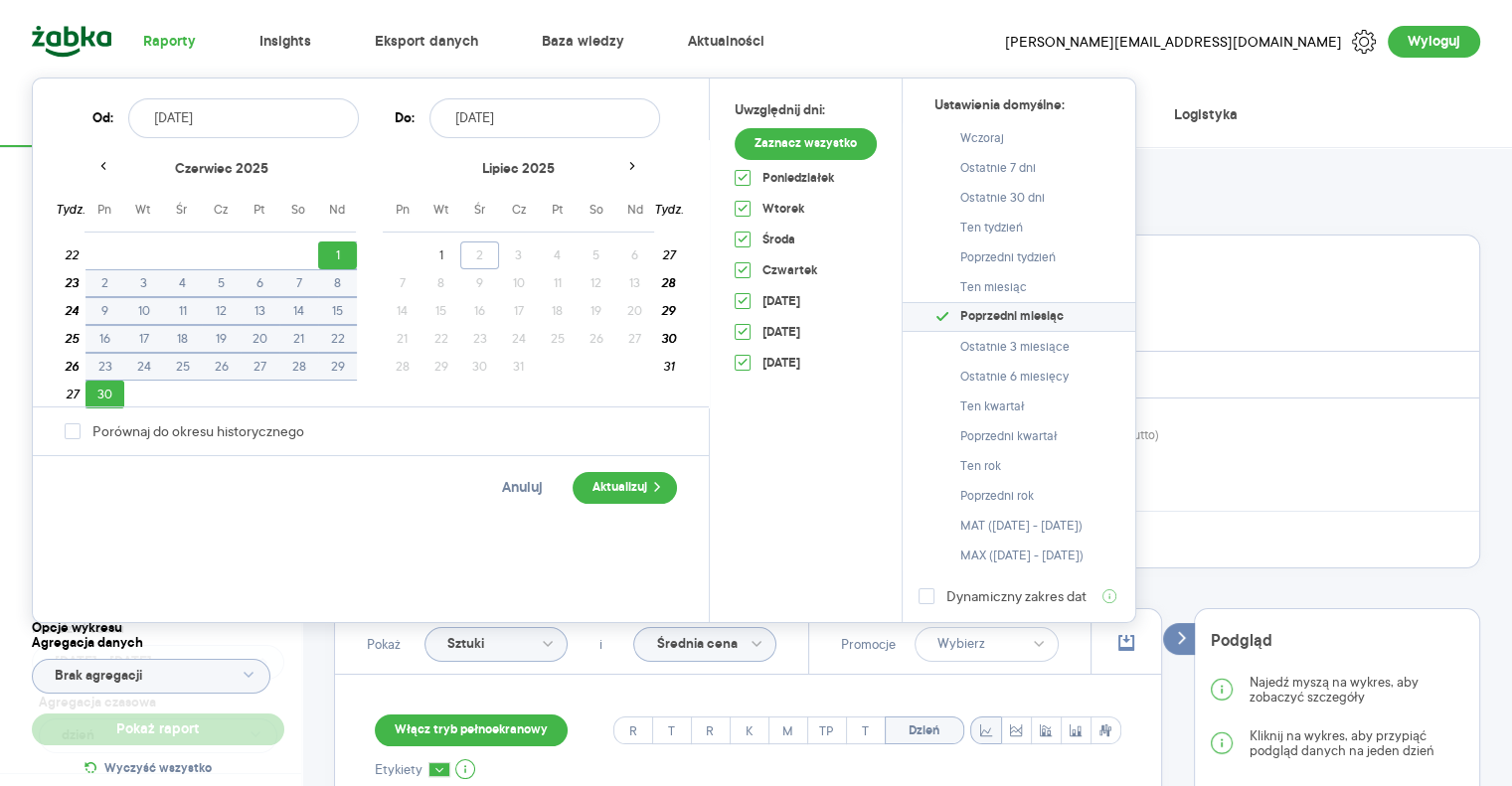 type on "Wybrano 4 z 4" 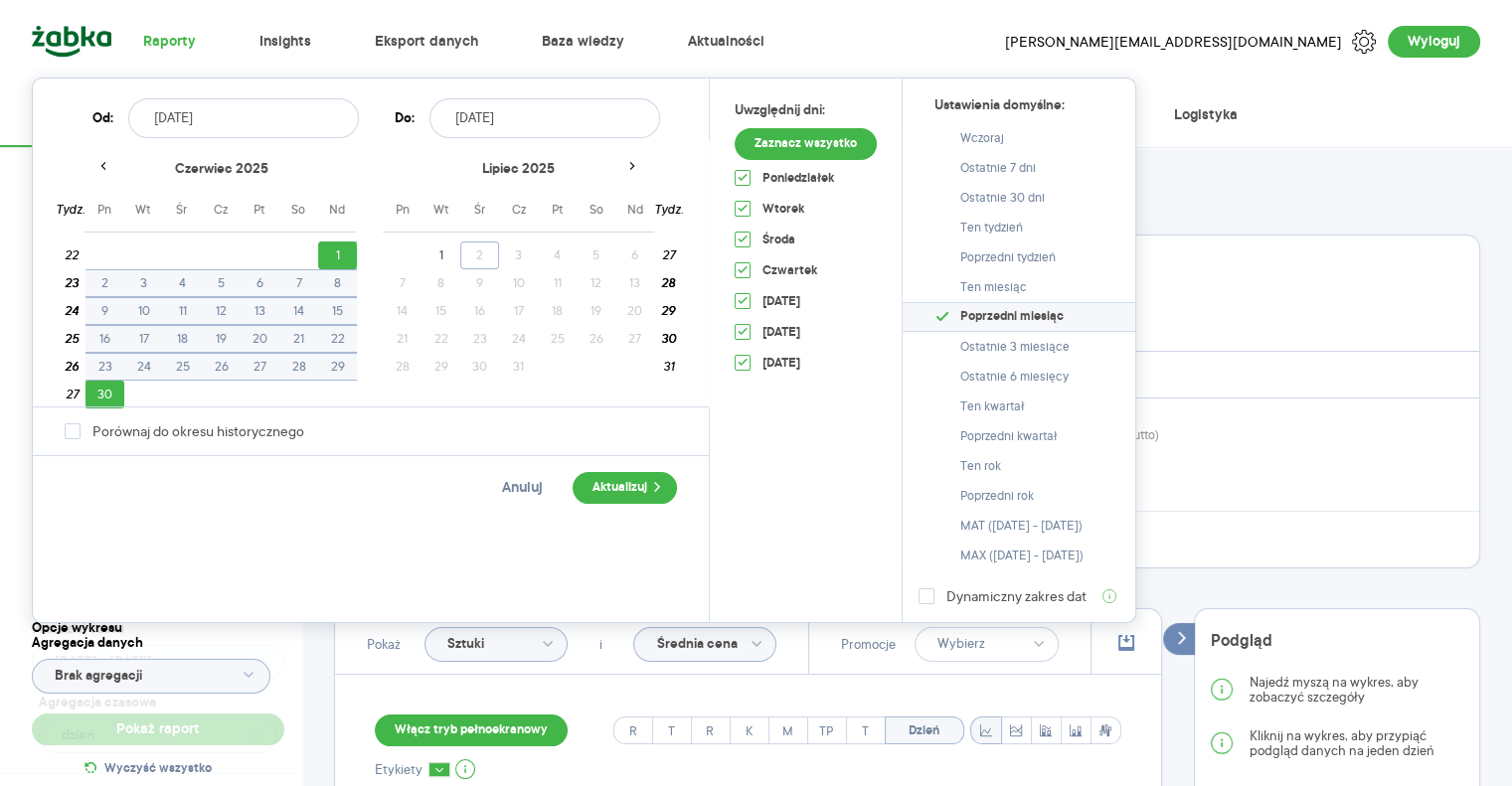type on "Wybrano G2 - 1 z 11" 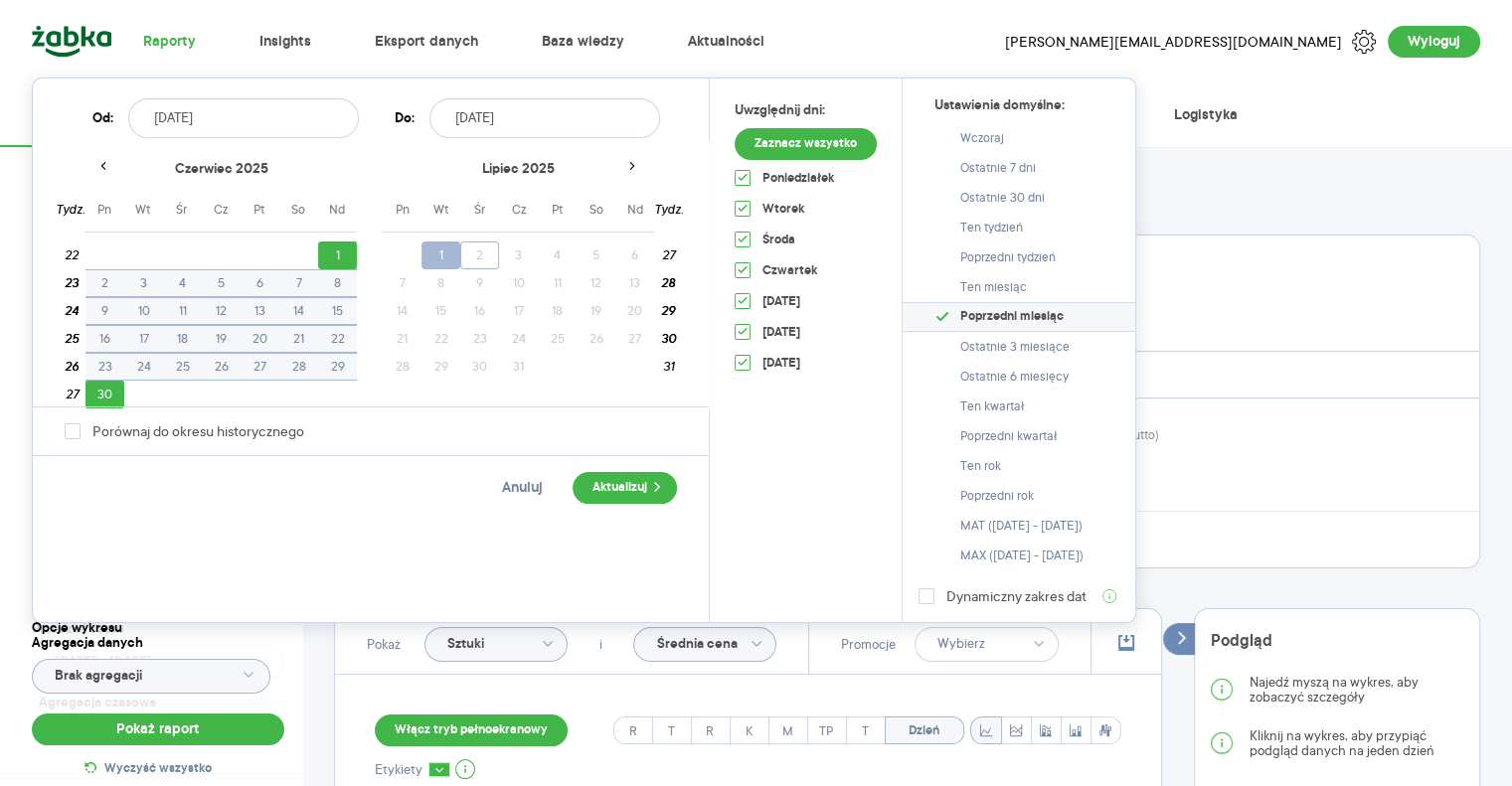 click on "1" at bounding box center (440, 255) 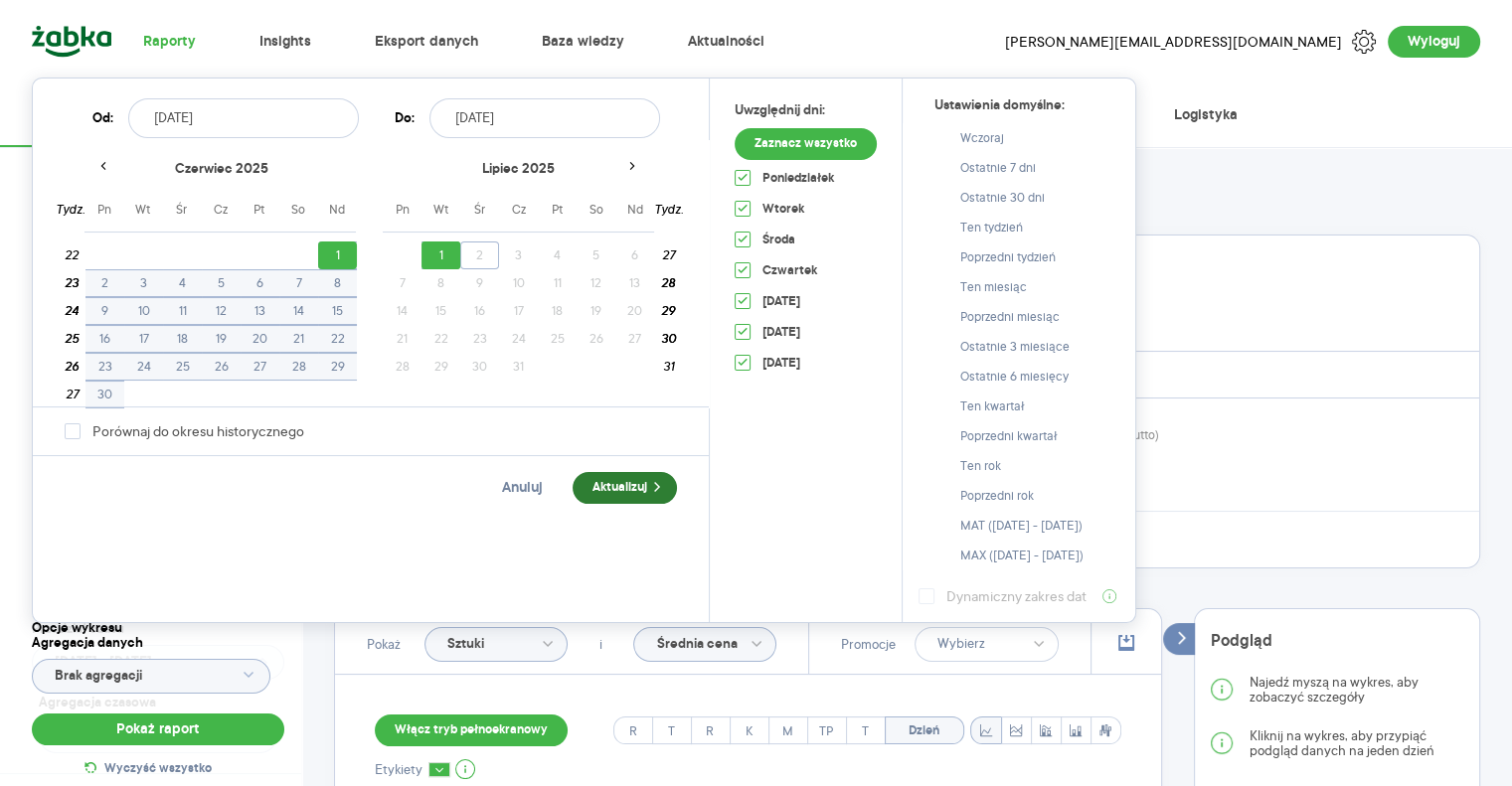 click on "Aktualizuj" at bounding box center [624, 488] 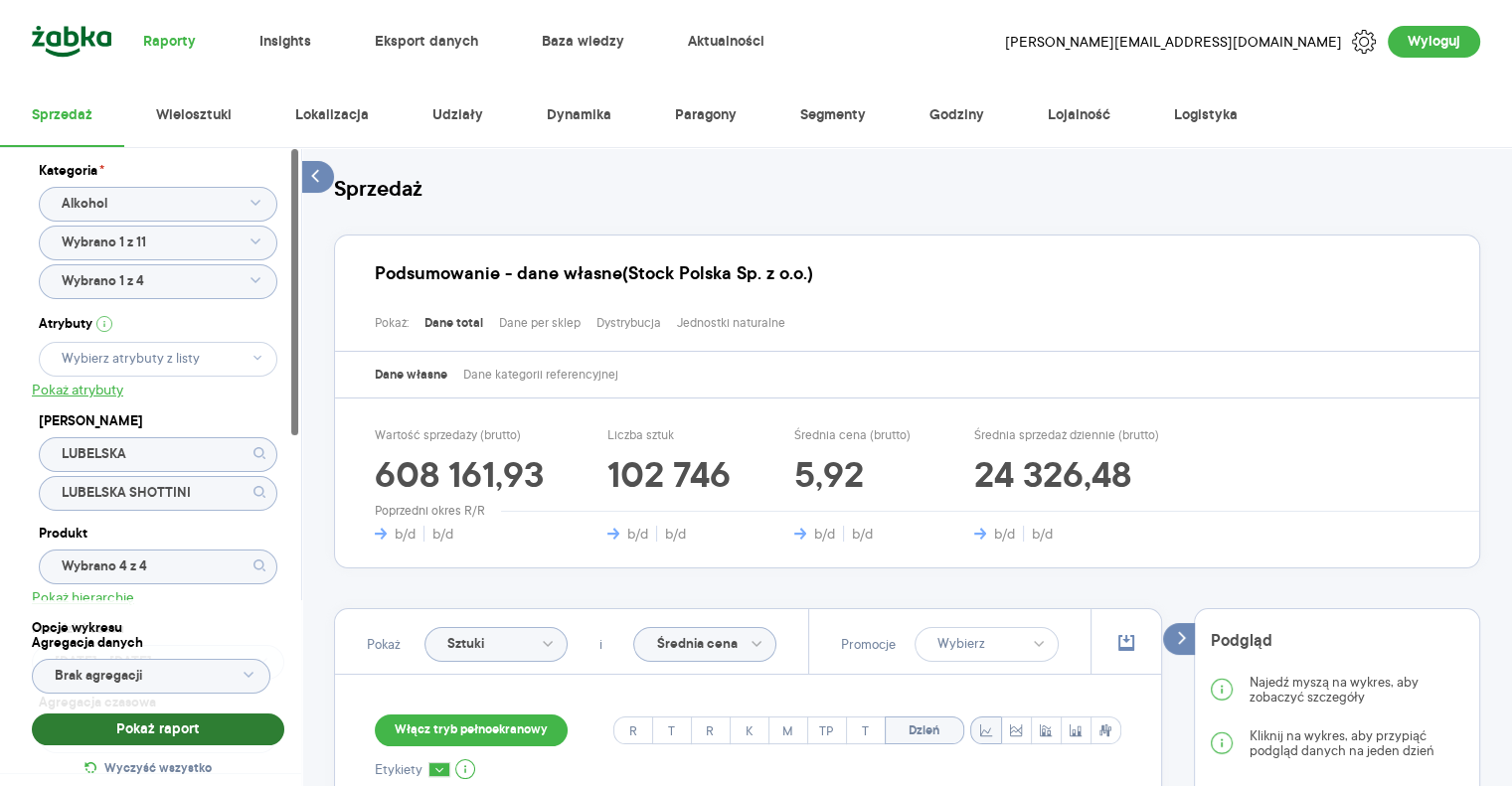 click on "Pokaż raport" at bounding box center [158, 729] 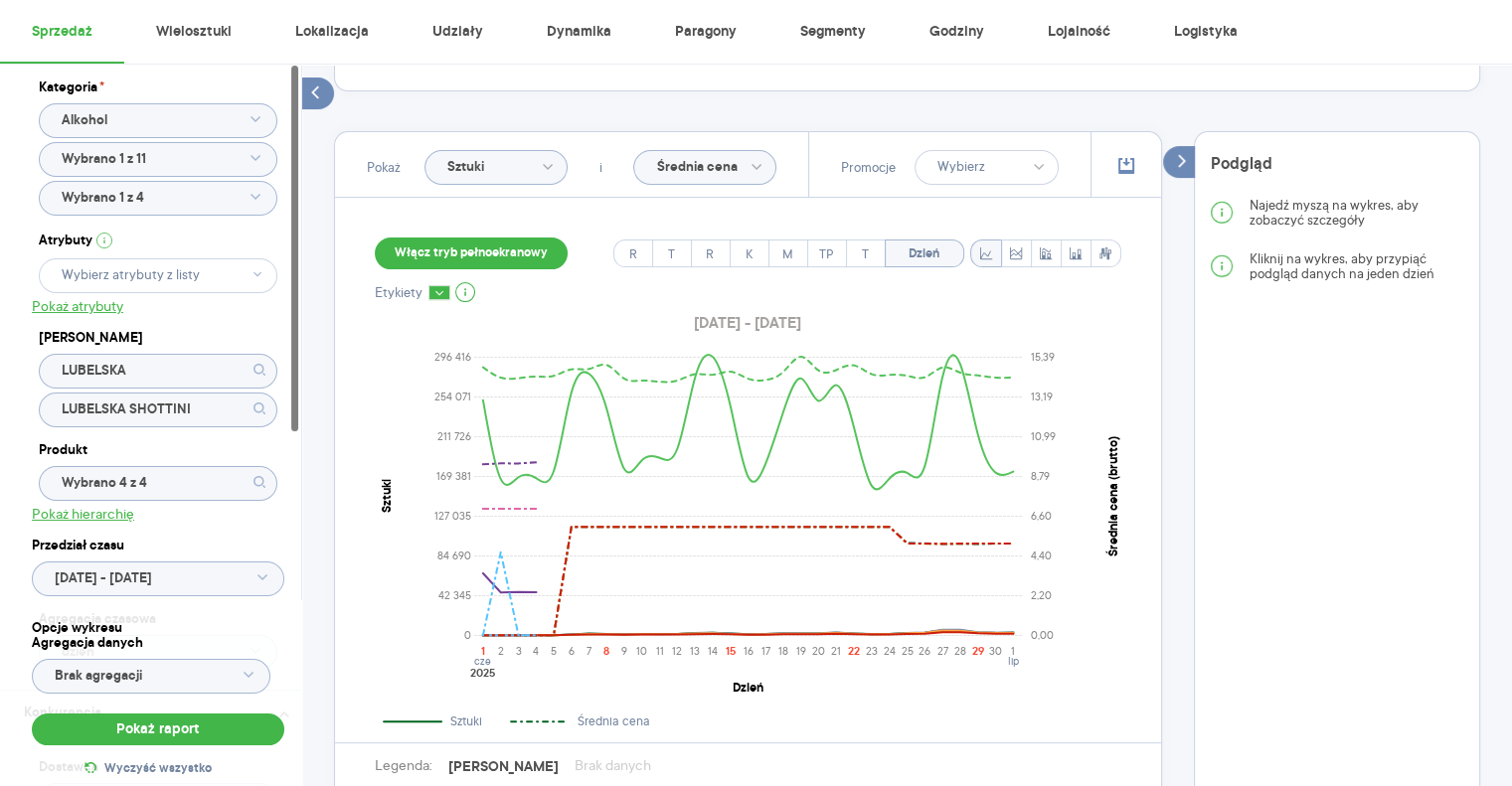 scroll, scrollTop: 481, scrollLeft: 0, axis: vertical 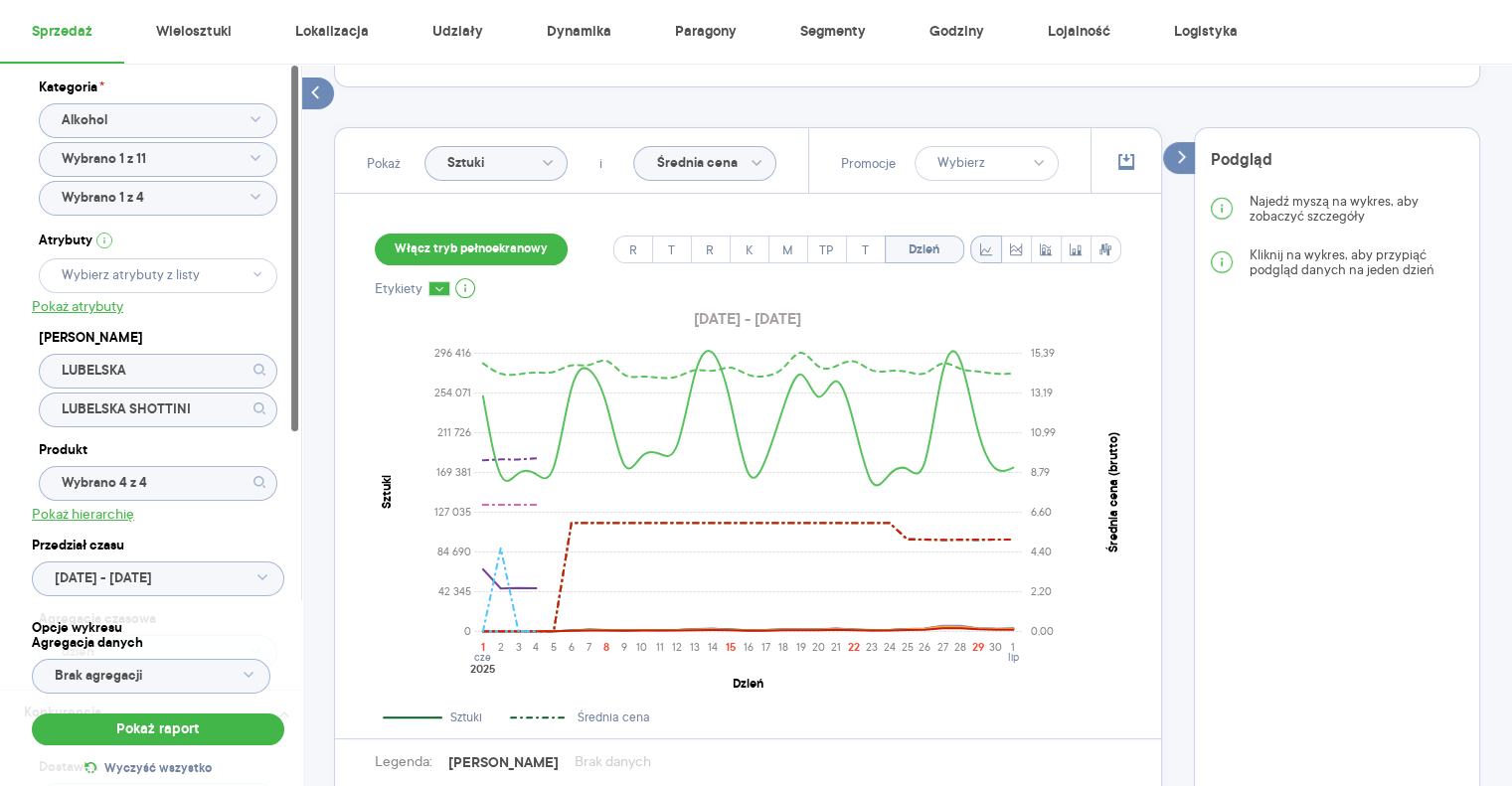 click on "Sztuki Średnia cena" at bounding box center [748, 722] 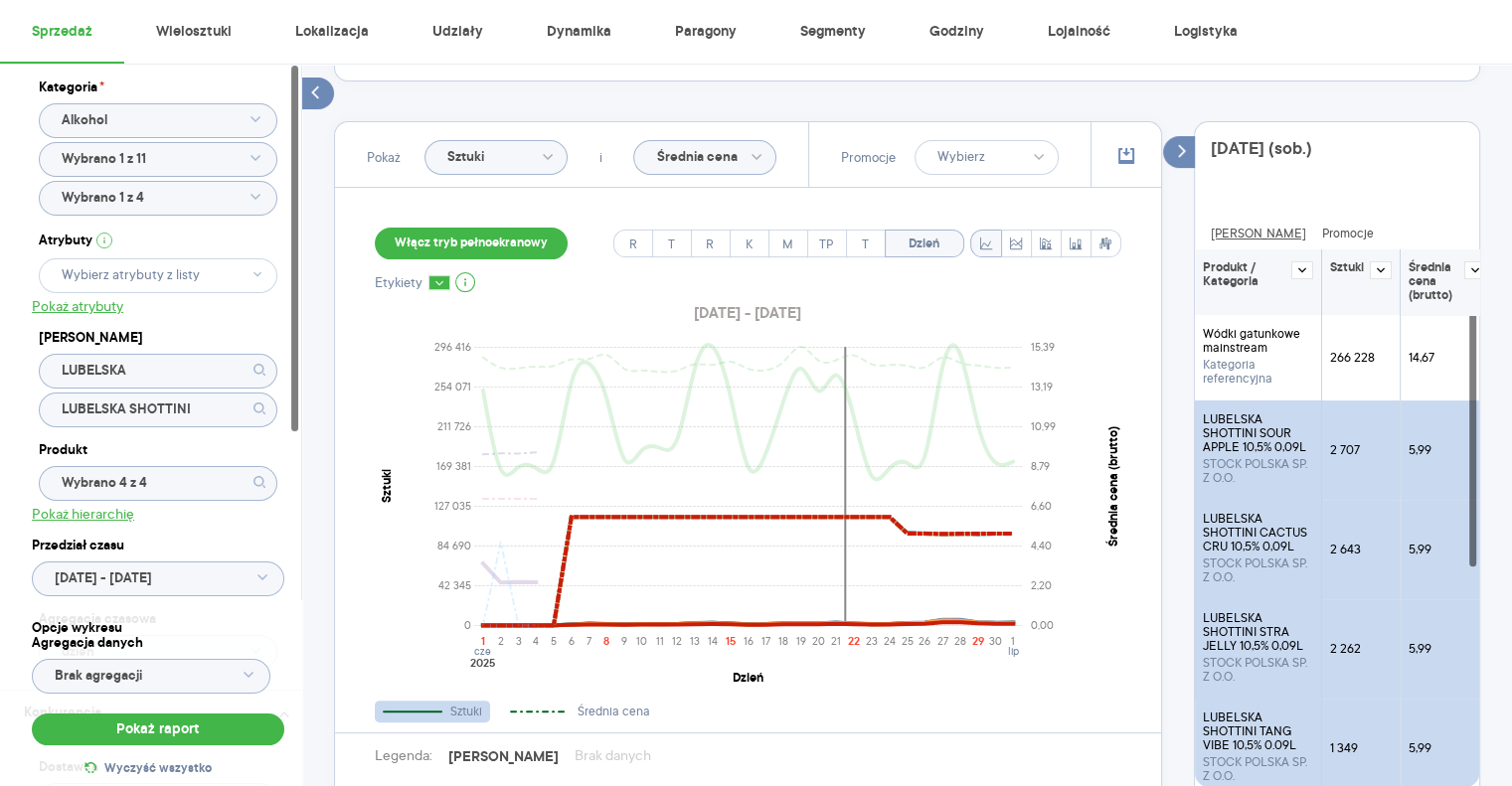scroll, scrollTop: 491, scrollLeft: 0, axis: vertical 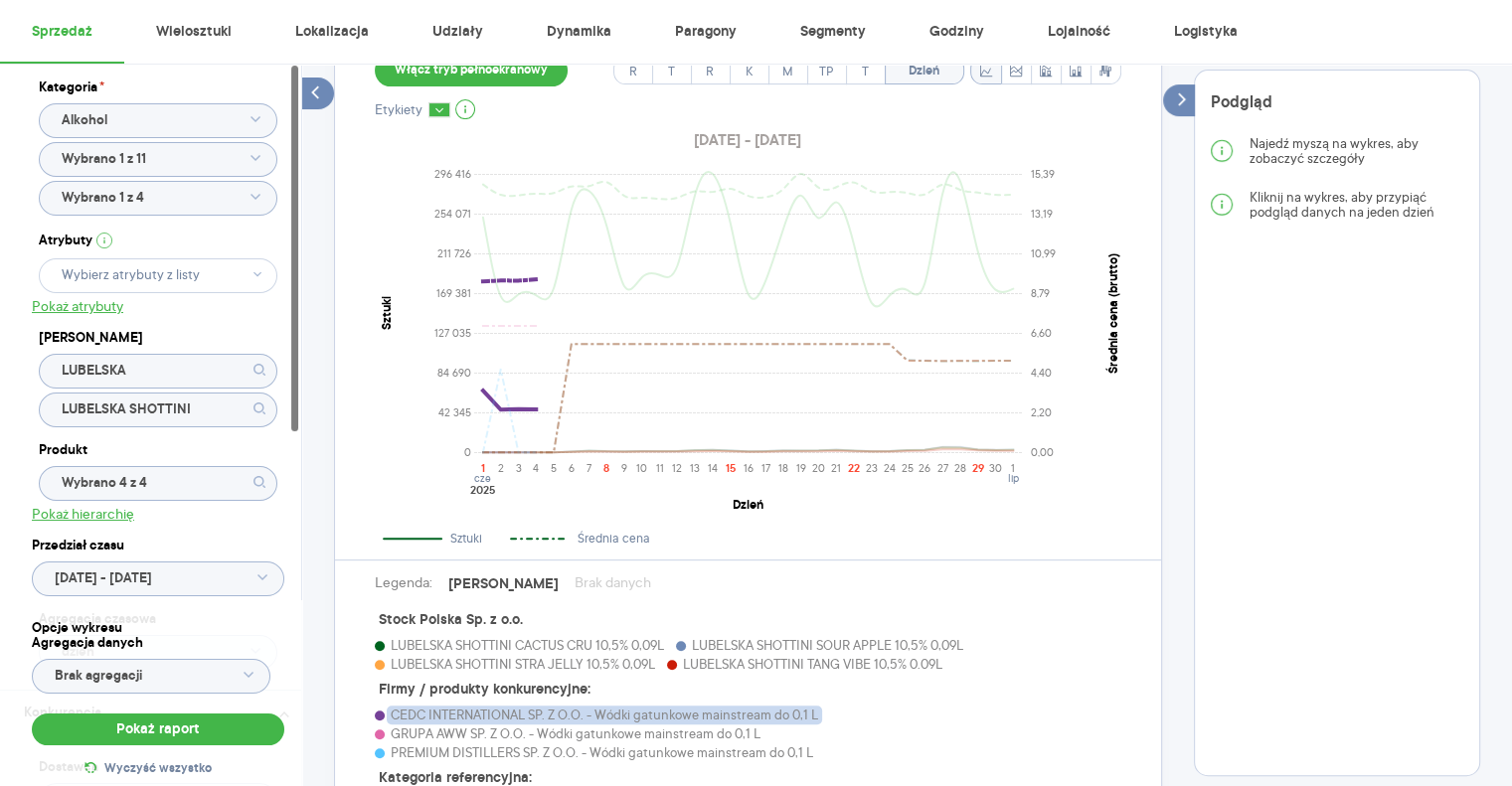 click on "CEDC INTERNATIONAL SP. Z O.O. - Wódki gatunkowe mainstream do 0,1 L" at bounding box center (604, 714) 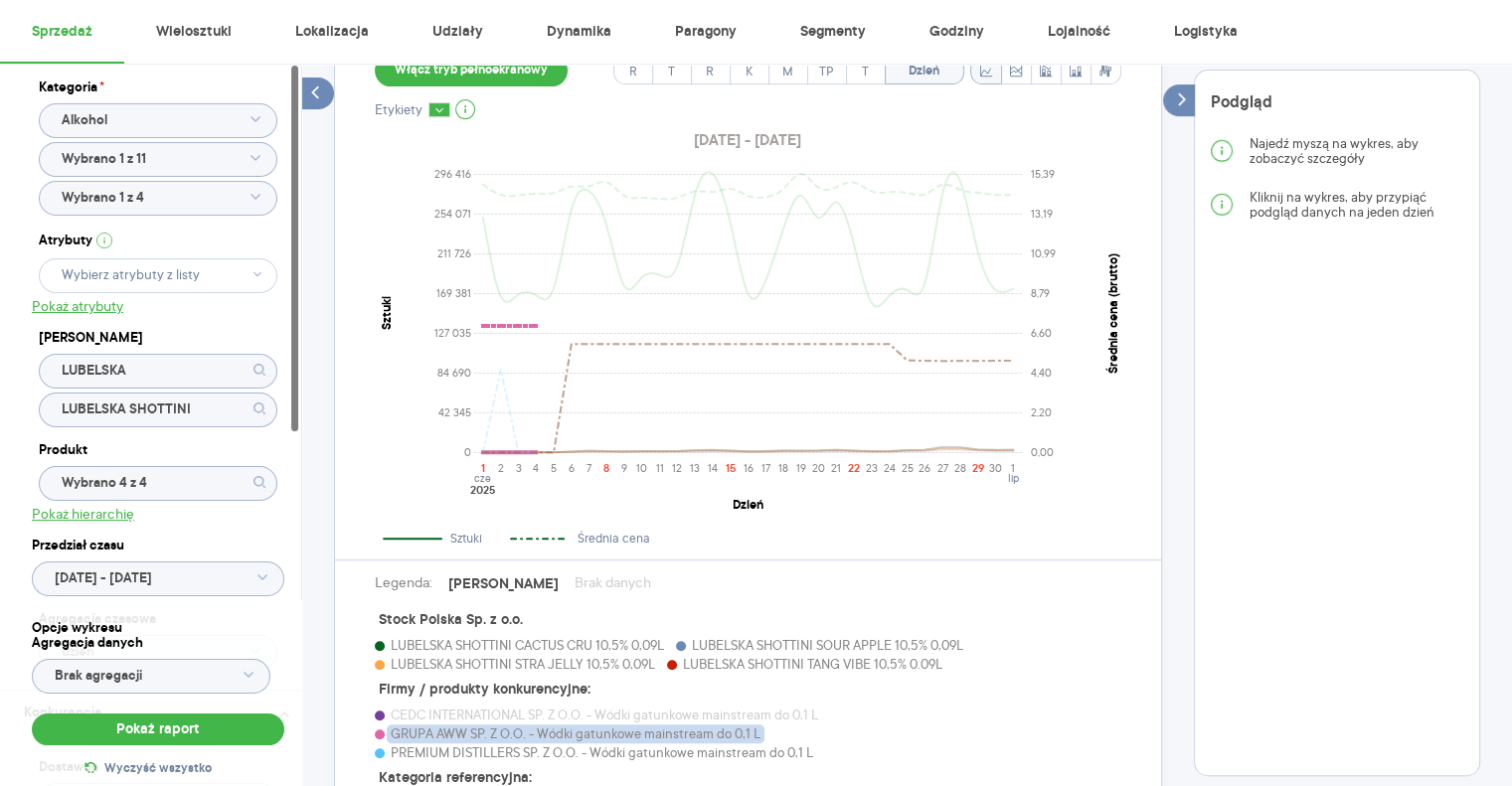 click on "GRUPA AWW SP. Z O.O. - Wódki gatunkowe mainstream do 0,1 L" at bounding box center [576, 733] 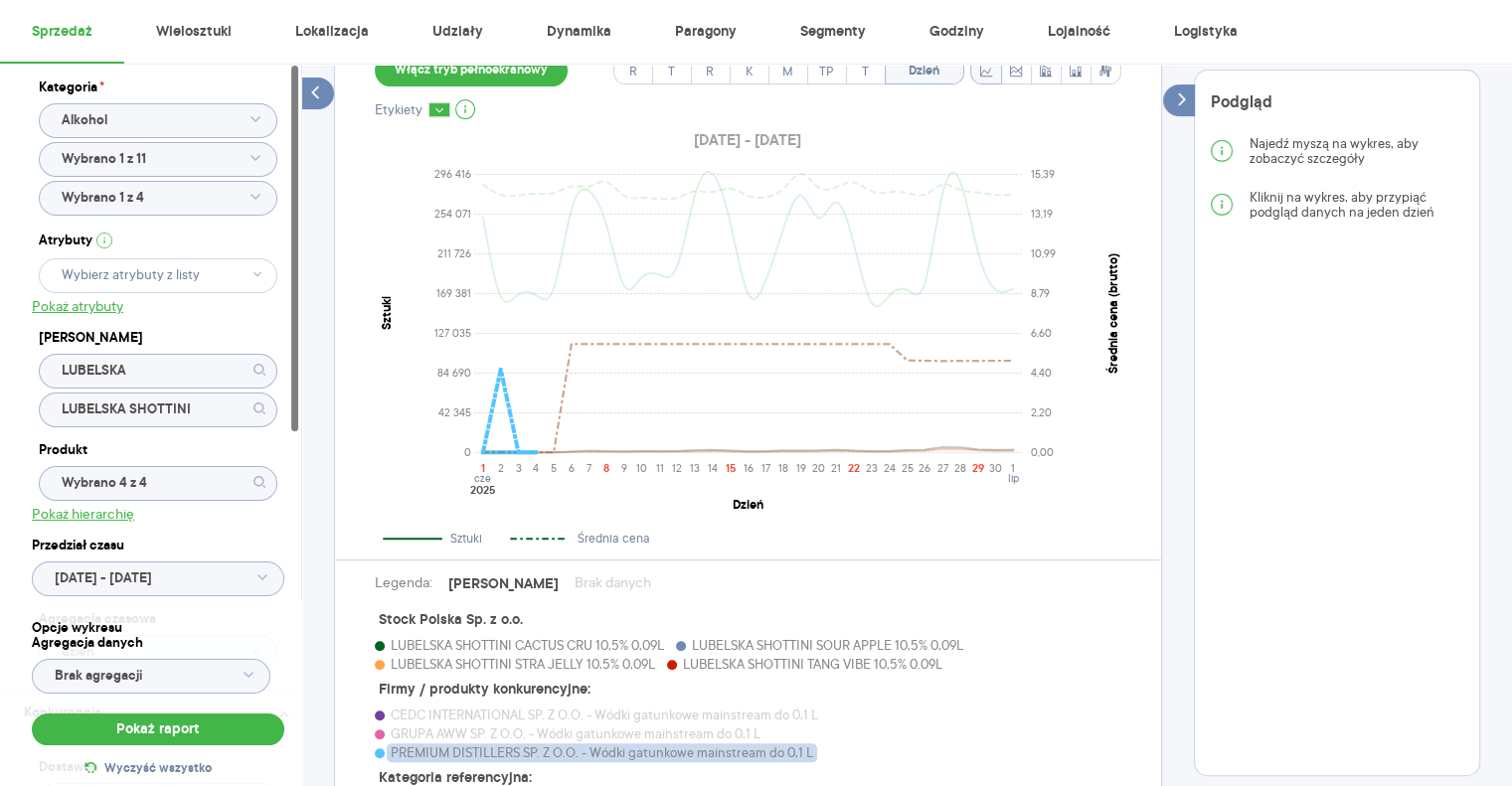 click on "PREMIUM DISTILLERS SP. Z O.O. - Wódki gatunkowe mainstream do 0,1 L" at bounding box center [601, 752] 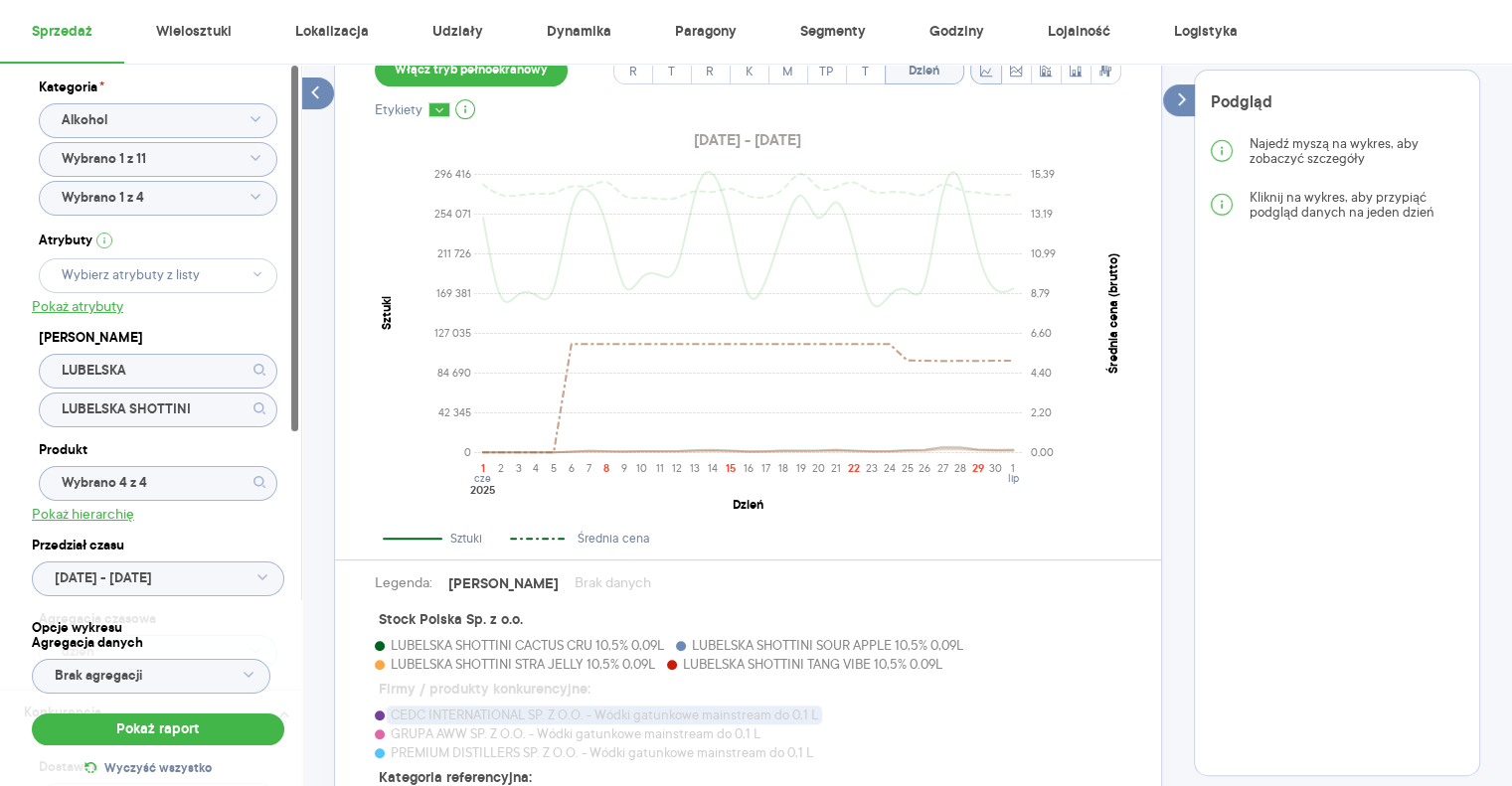 scroll, scrollTop: 749, scrollLeft: 0, axis: vertical 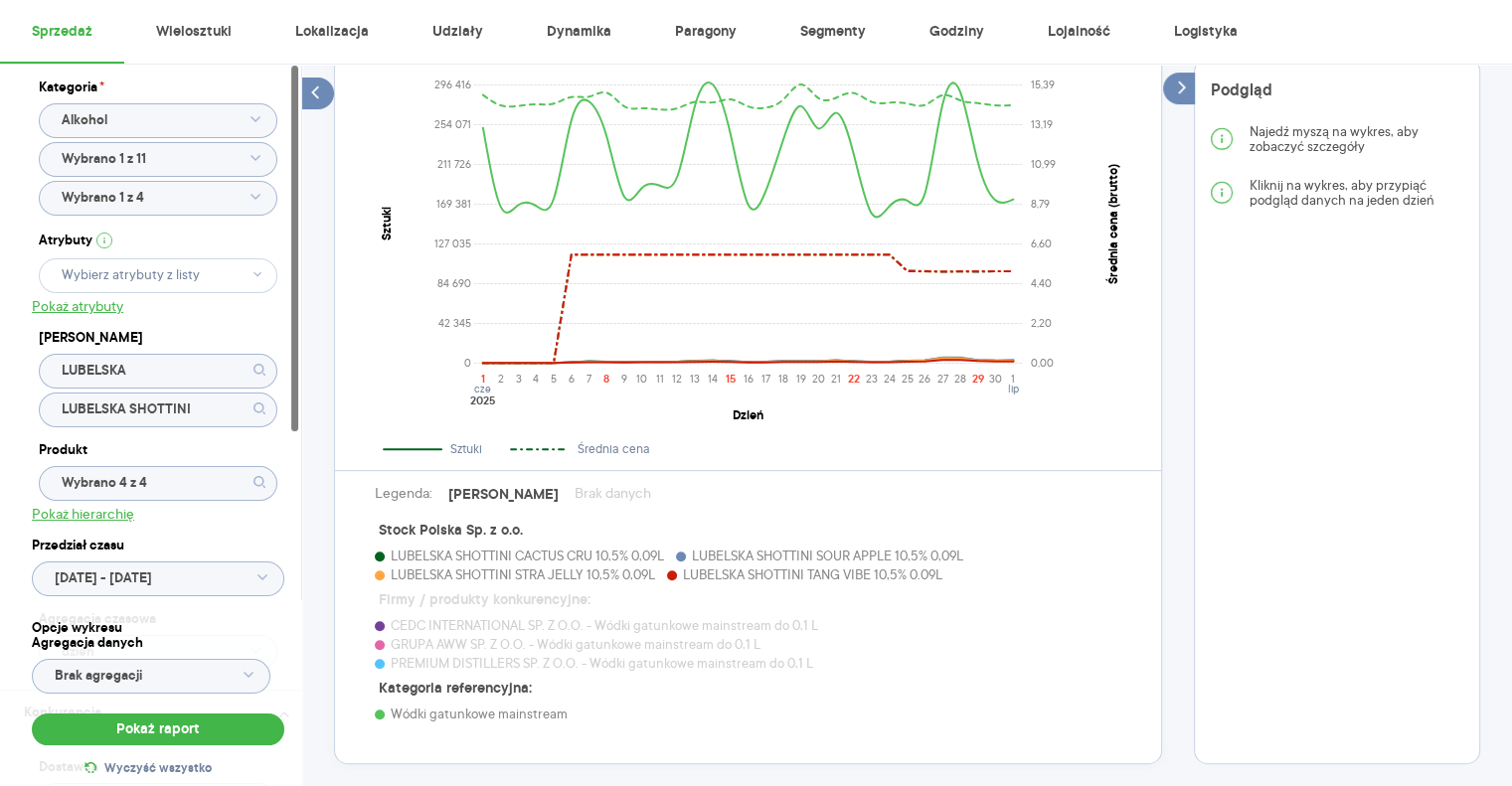 click on "Kategoria referencyjna:" at bounding box center [455, 689] 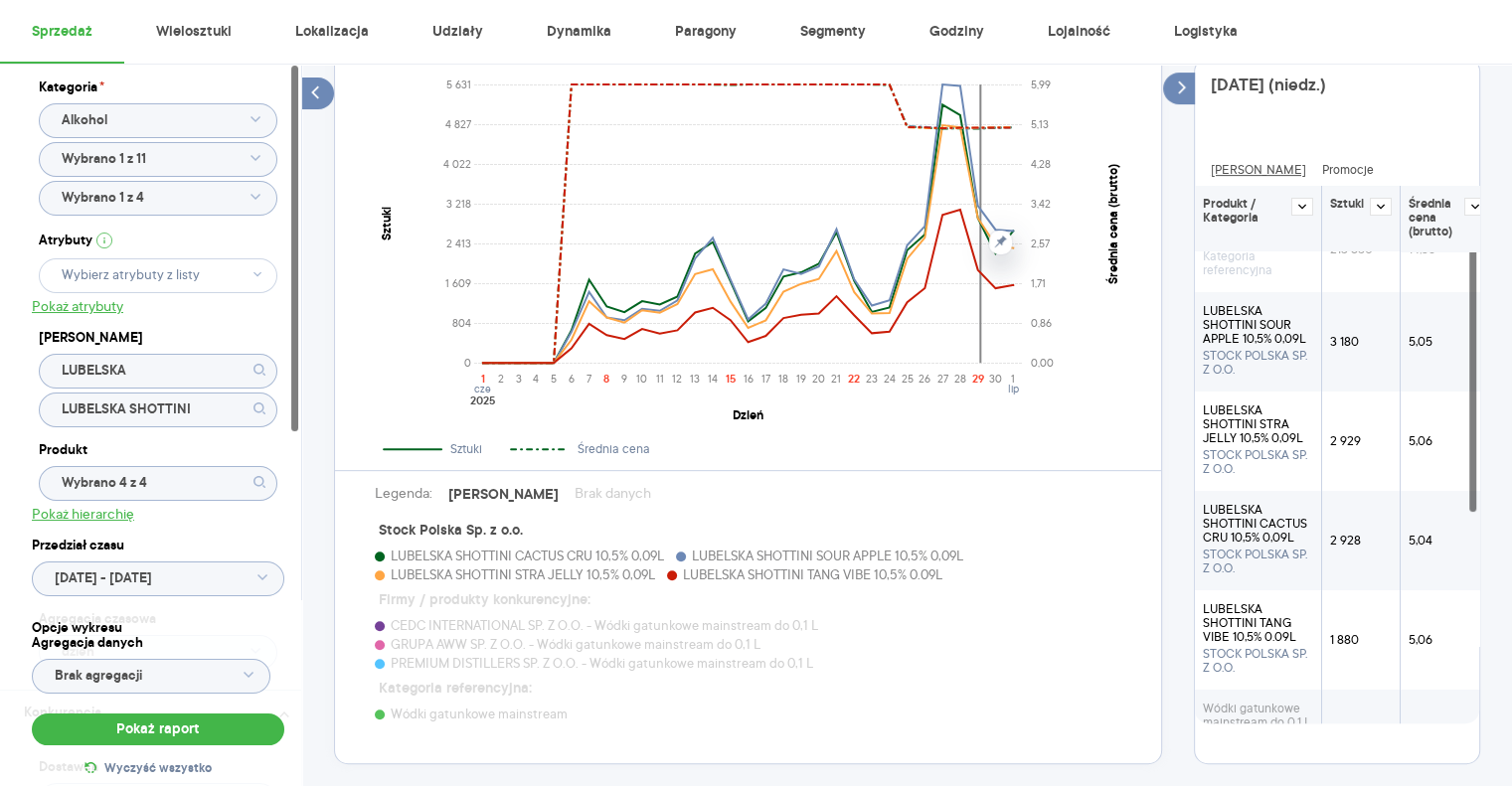 scroll, scrollTop: 52, scrollLeft: 0, axis: vertical 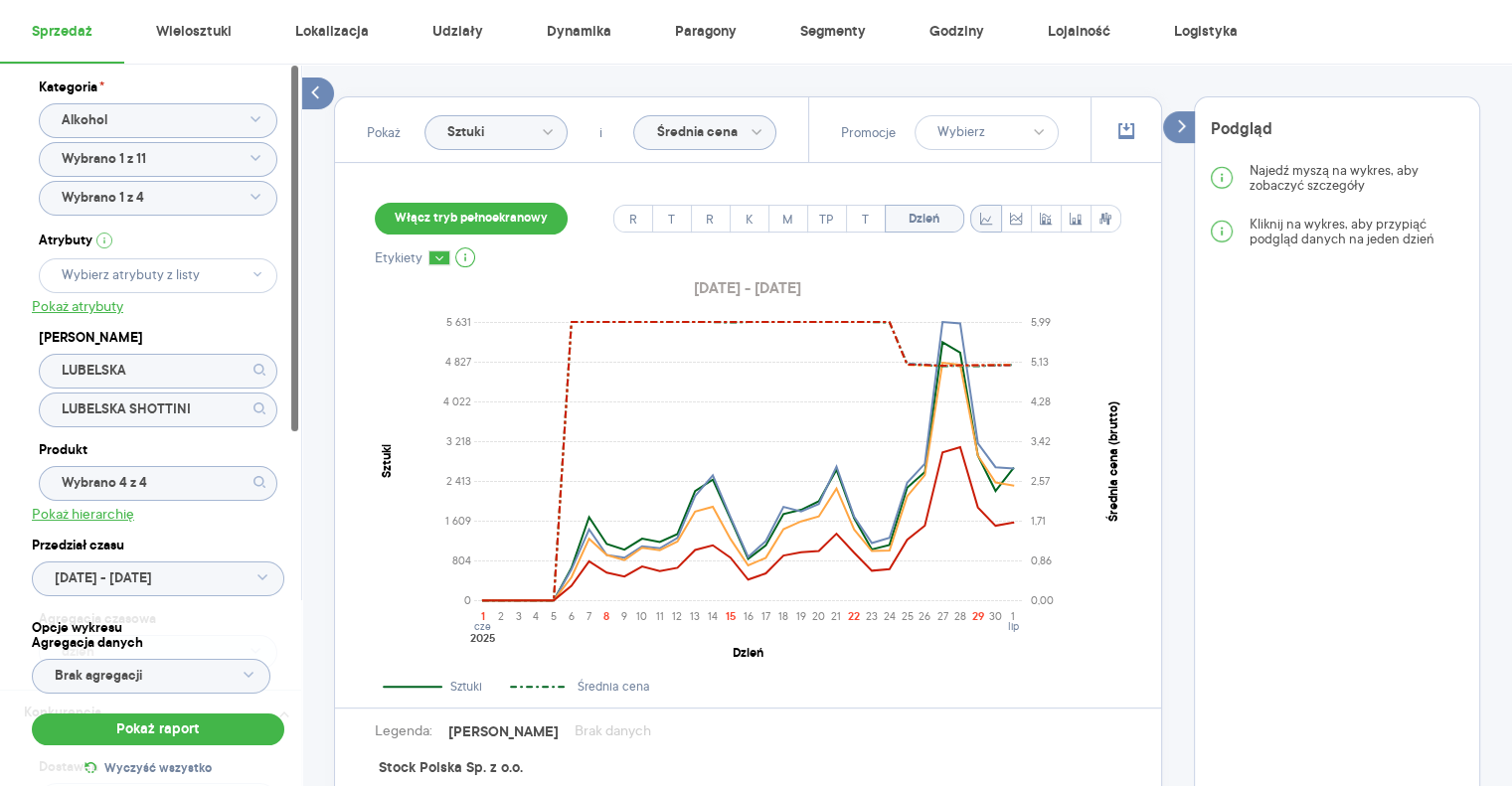 click 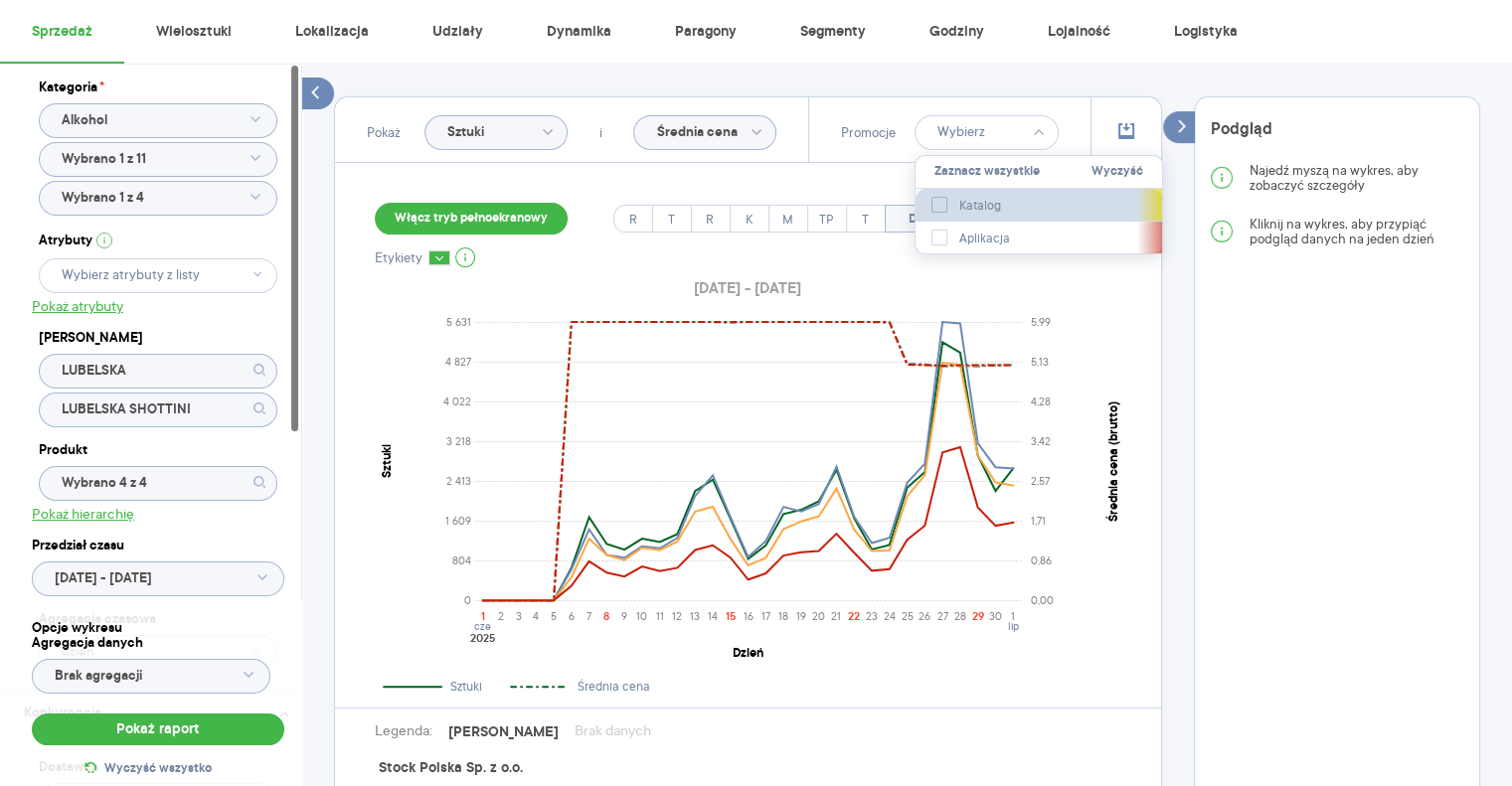 click on "Katalog" at bounding box center [981, 206] 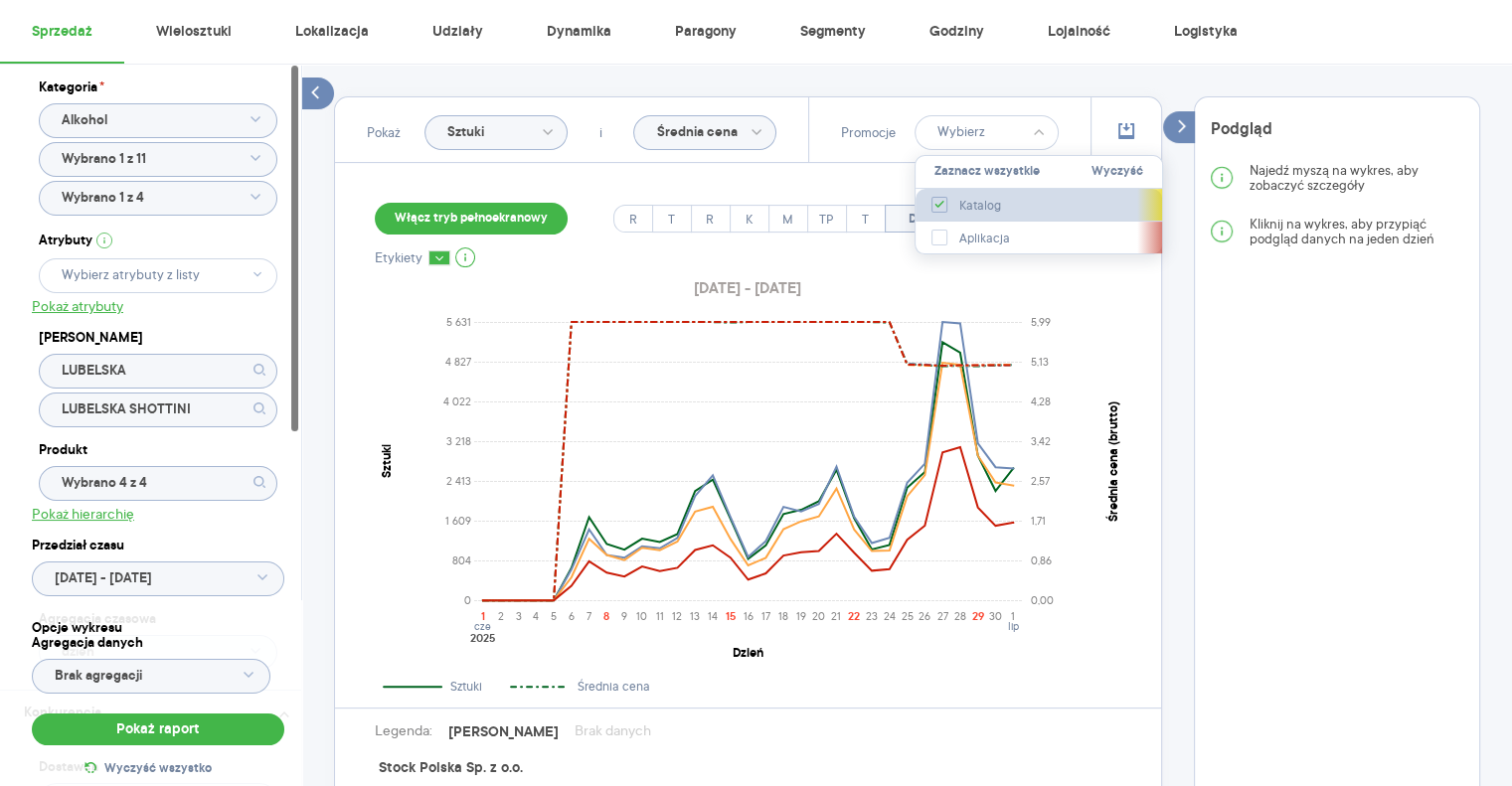 checkbox on "true" 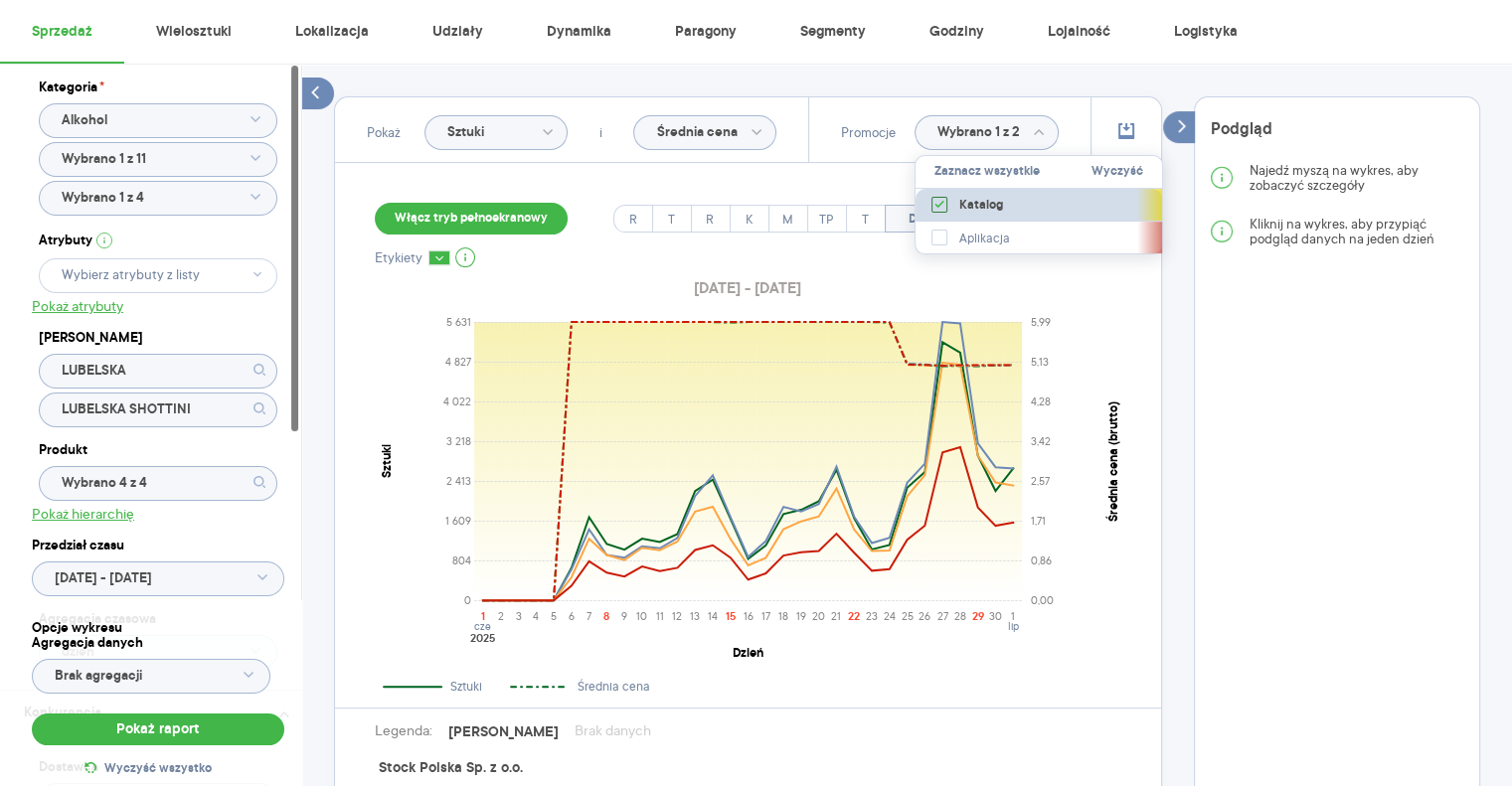 click on "Katalog" at bounding box center (981, 206) 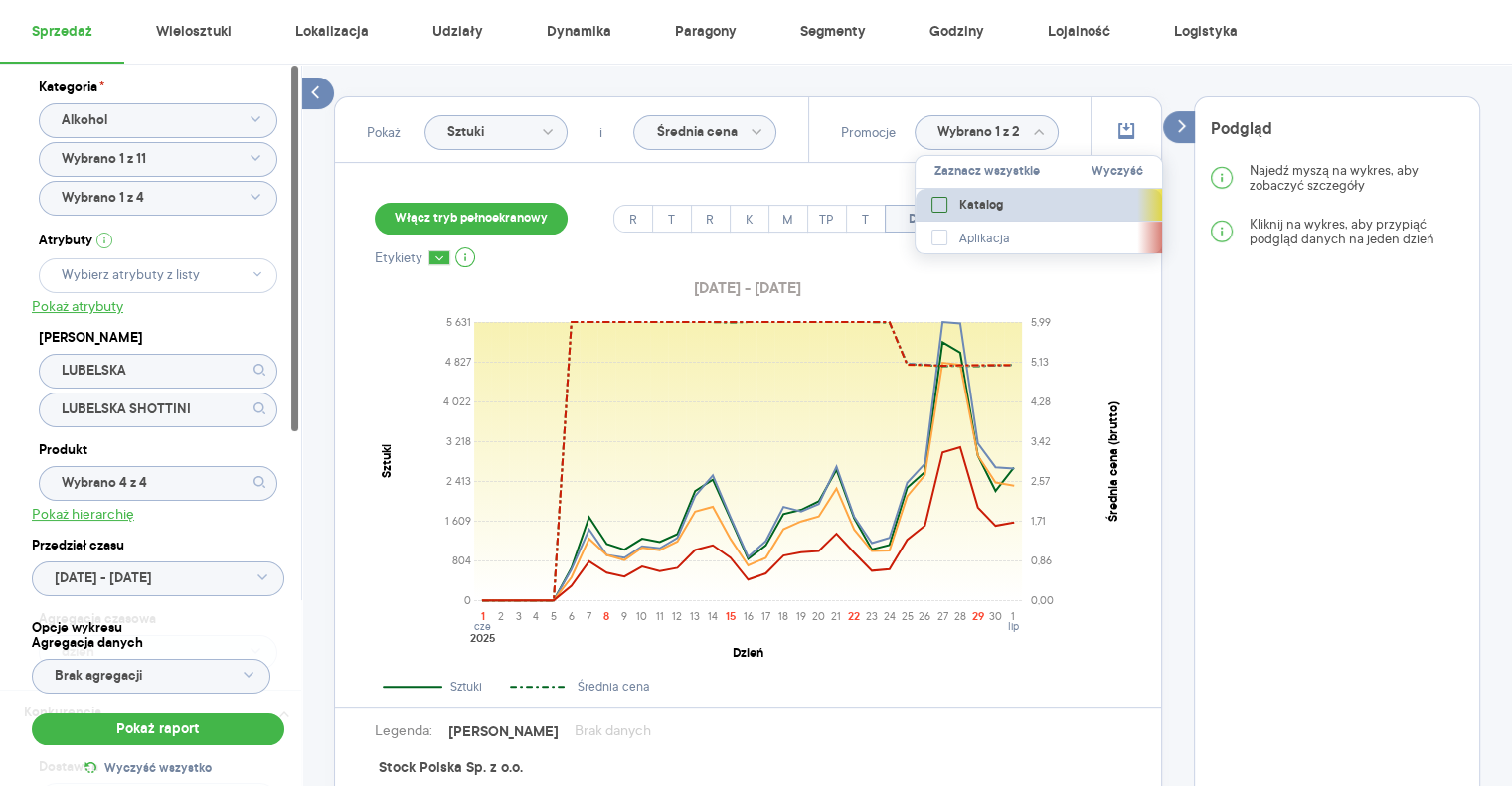 checkbox on "false" 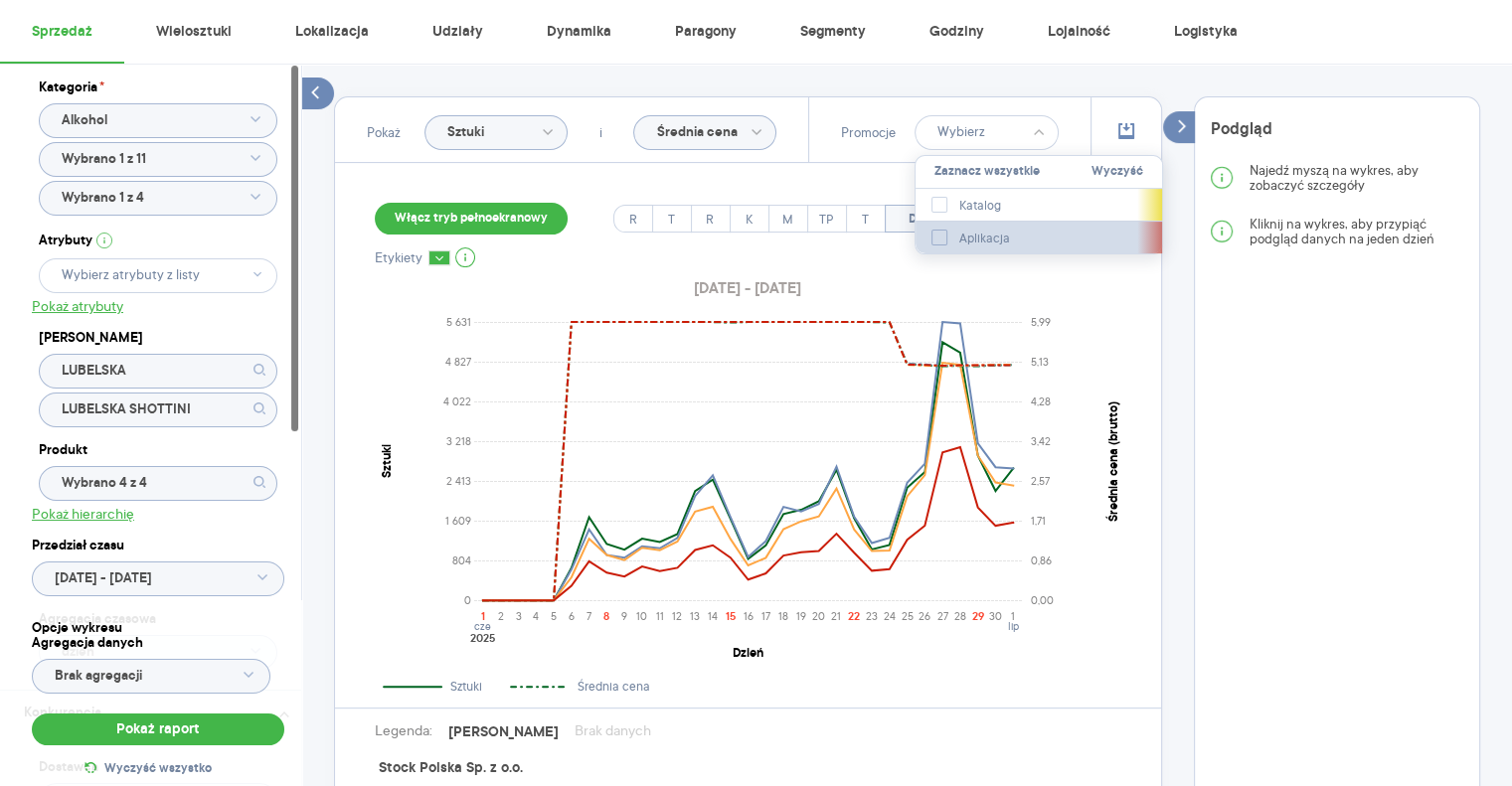 click on "Aplikacja" at bounding box center [984, 238] 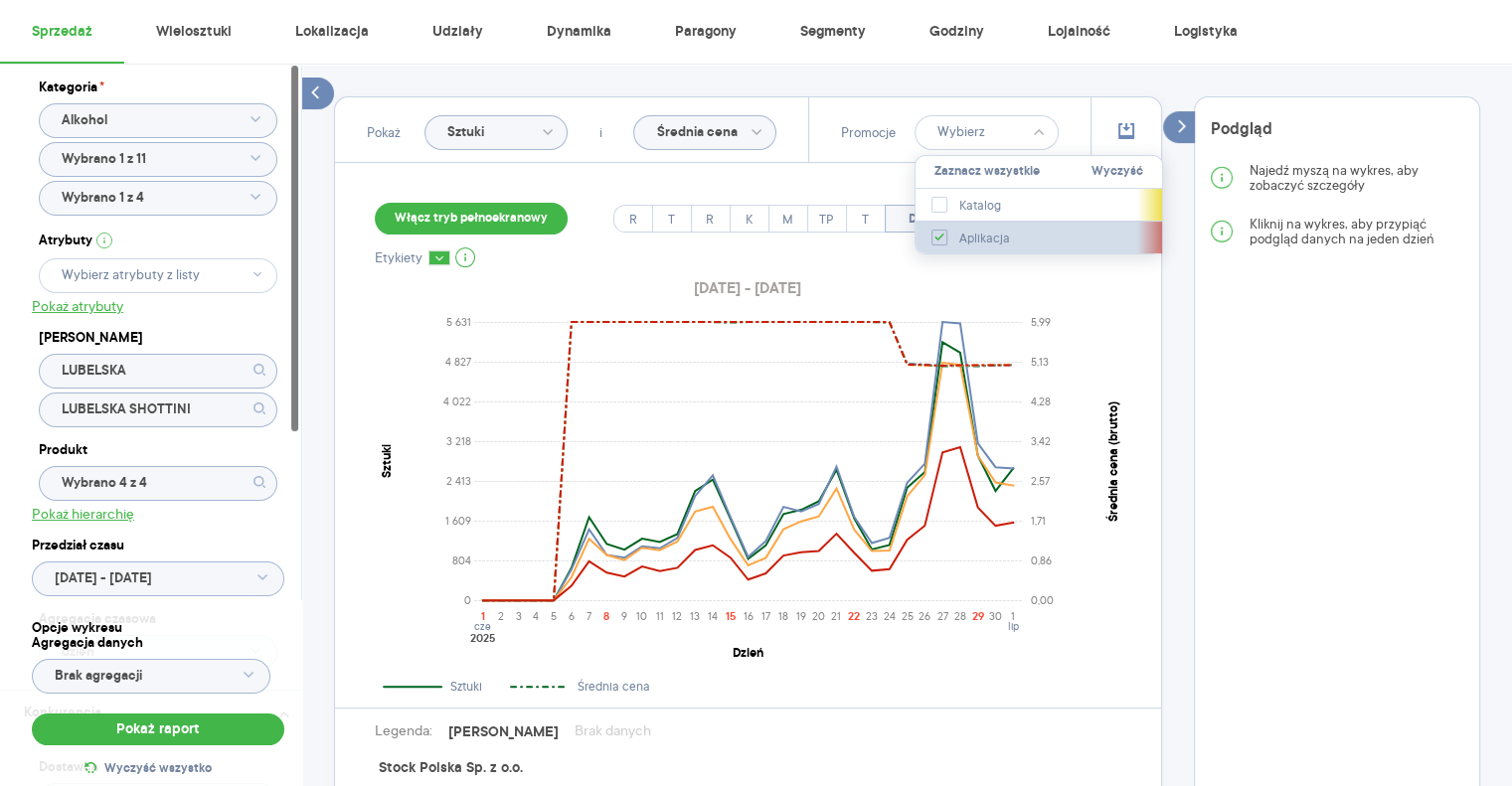 checkbox on "true" 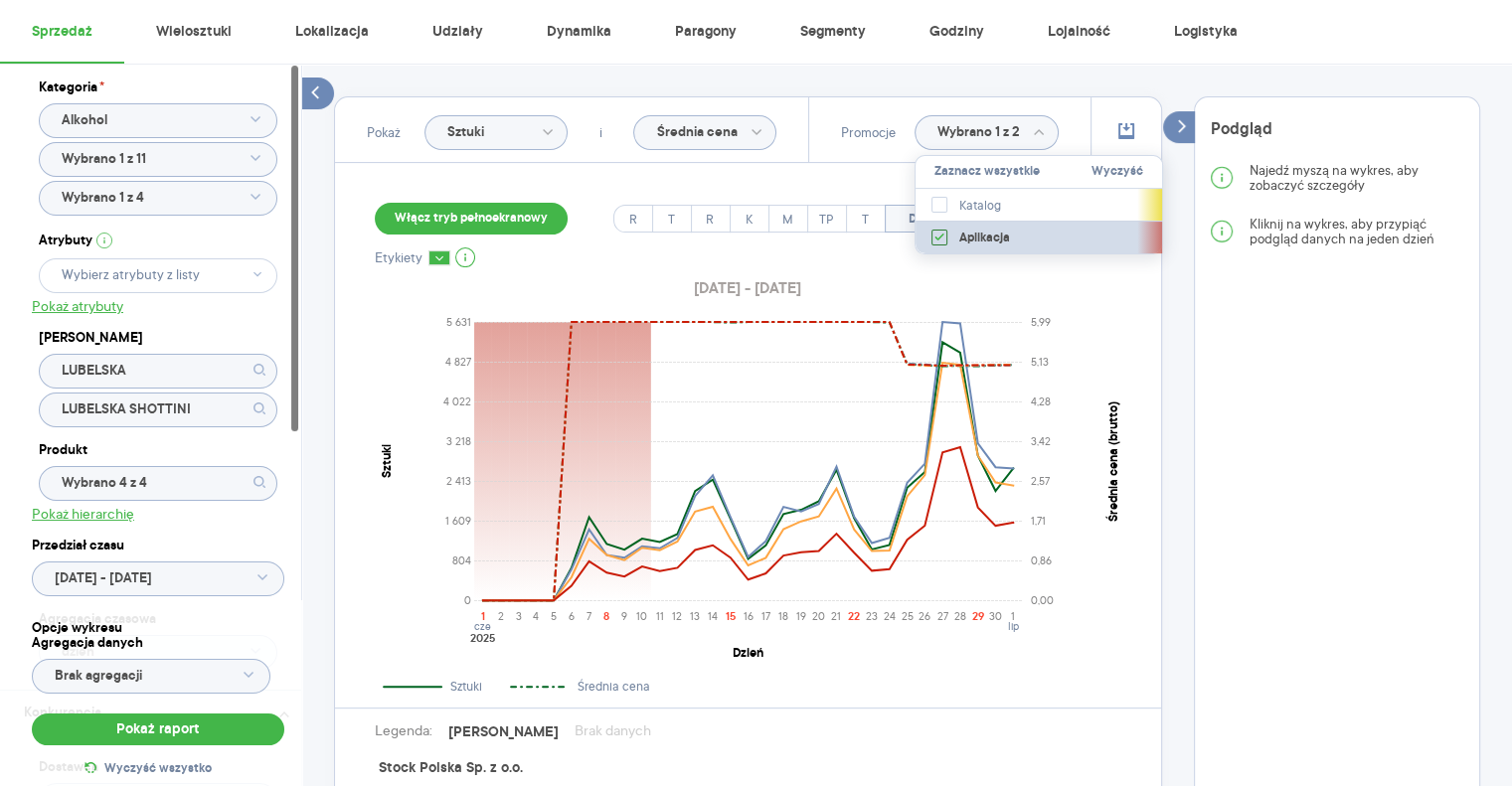 click on "Aplikacja" at bounding box center [984, 238] 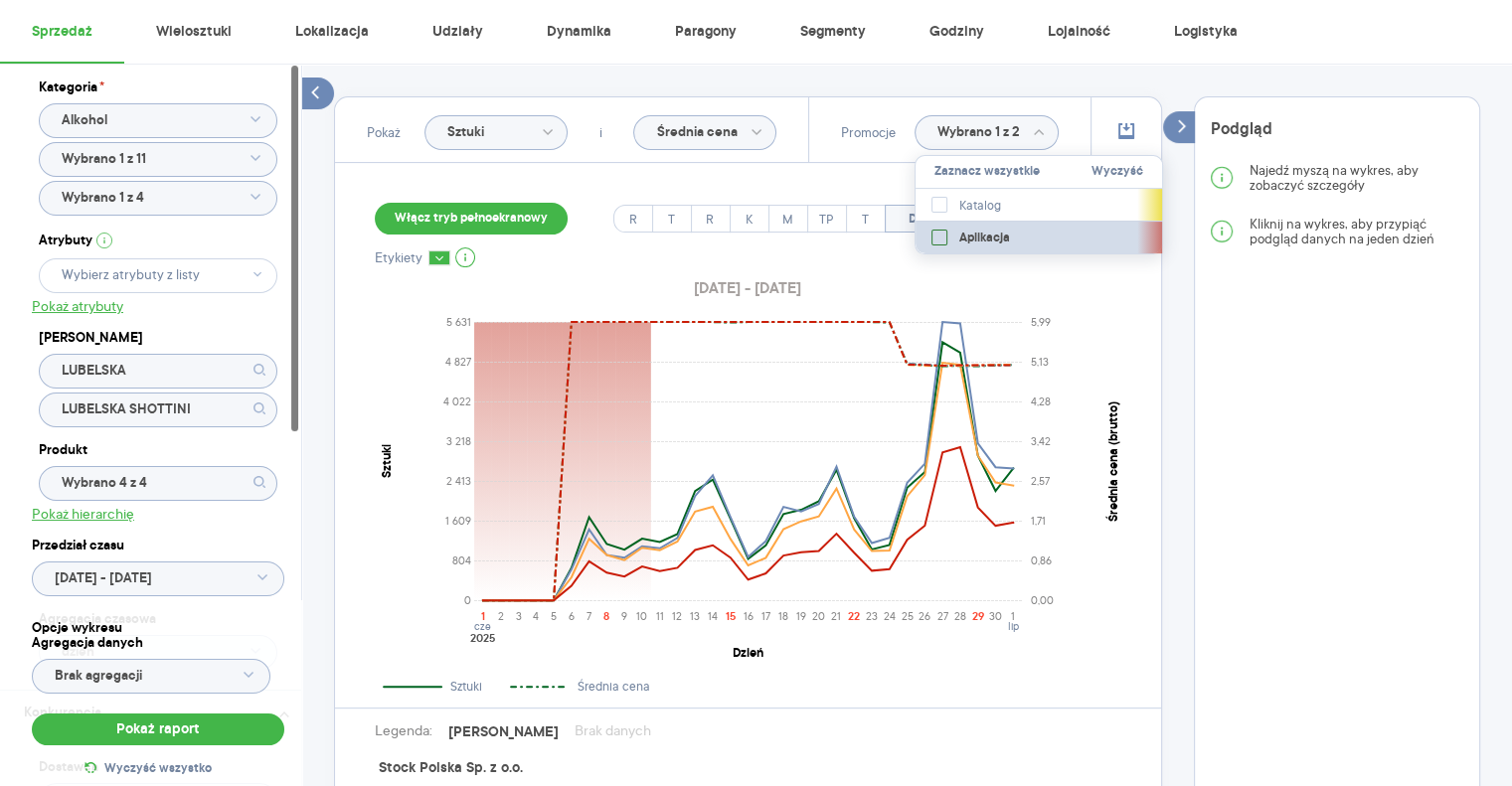 checkbox on "false" 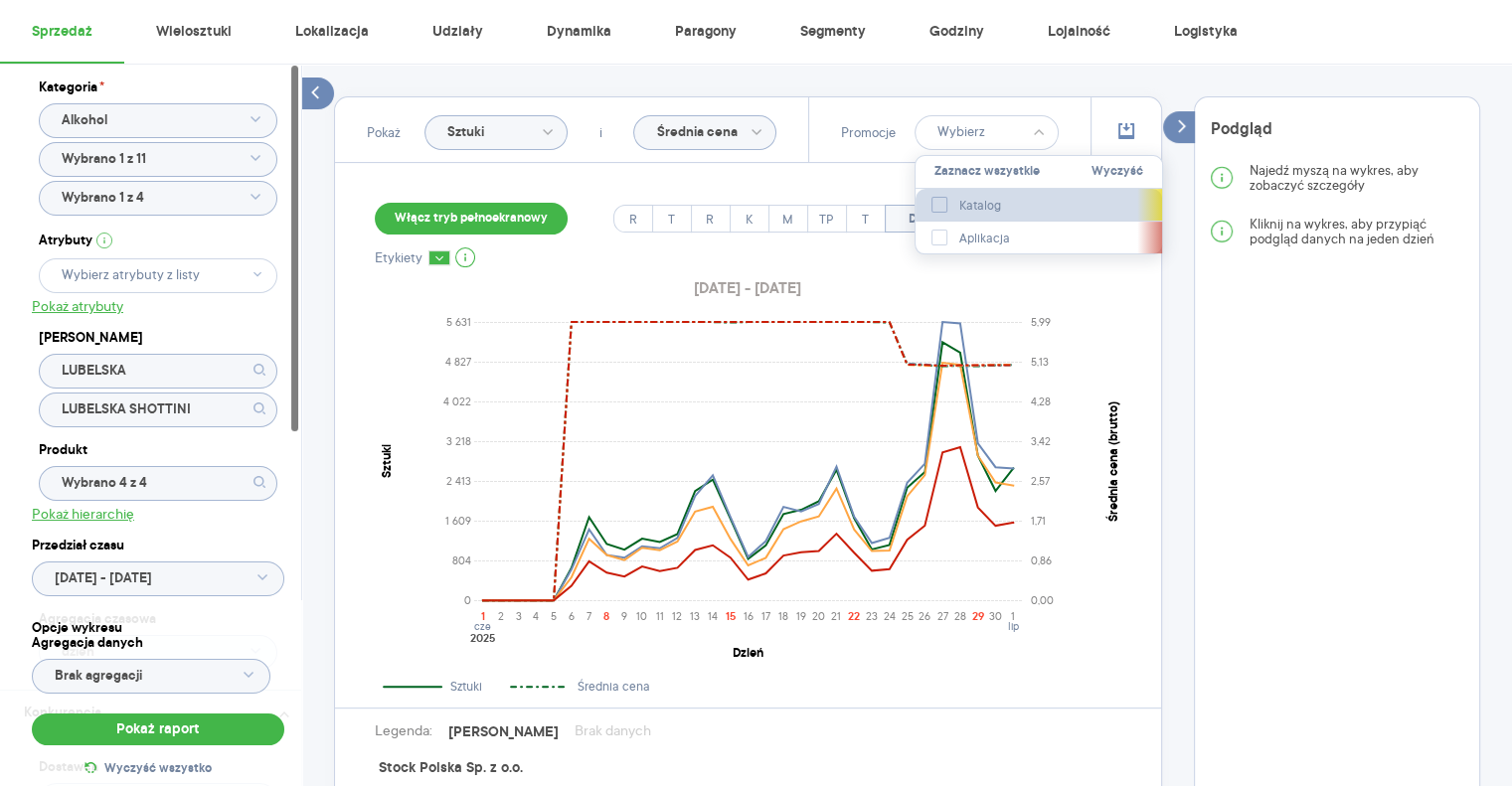 click on "Katalog" at bounding box center [981, 206] 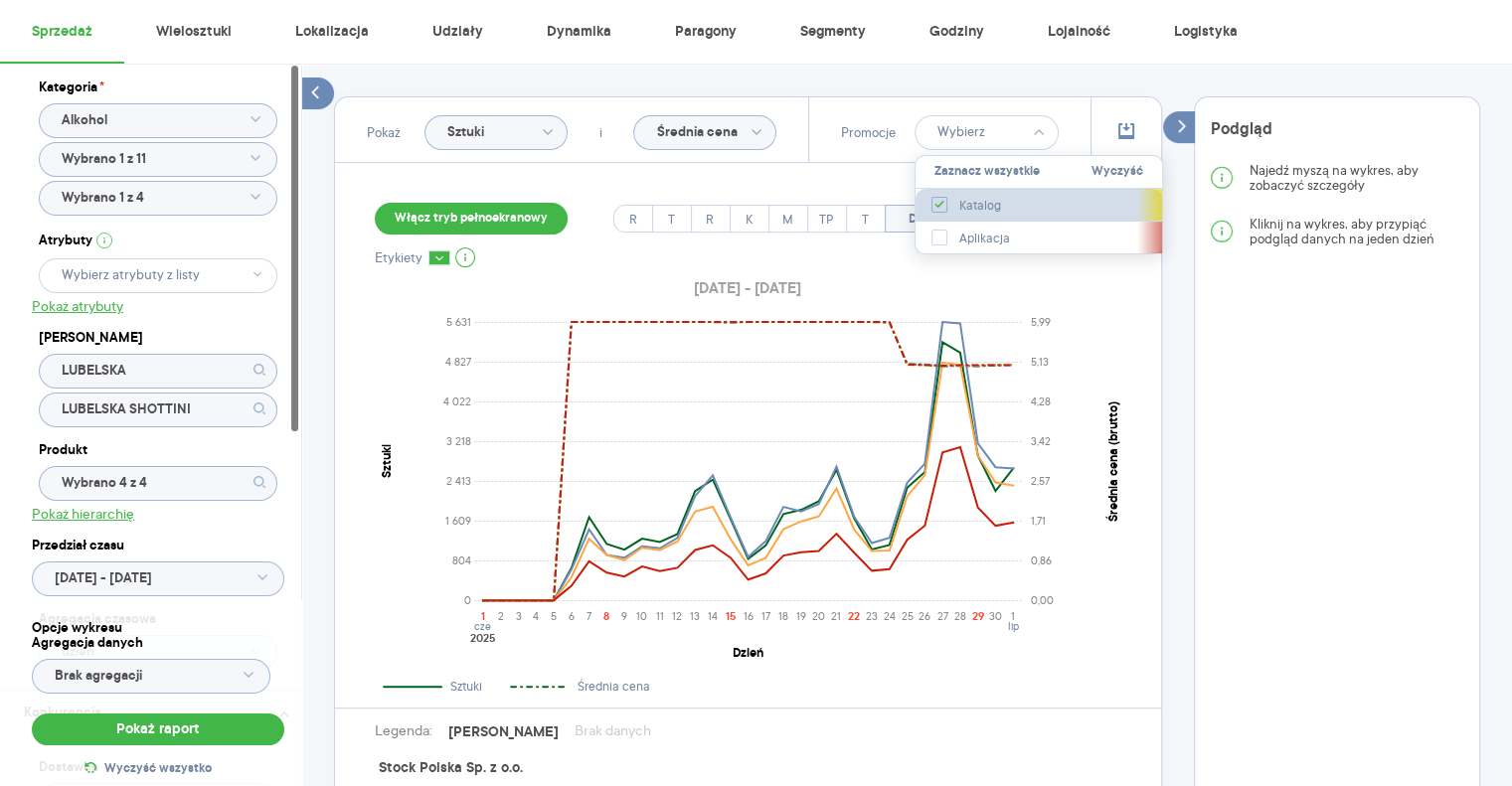 checkbox on "true" 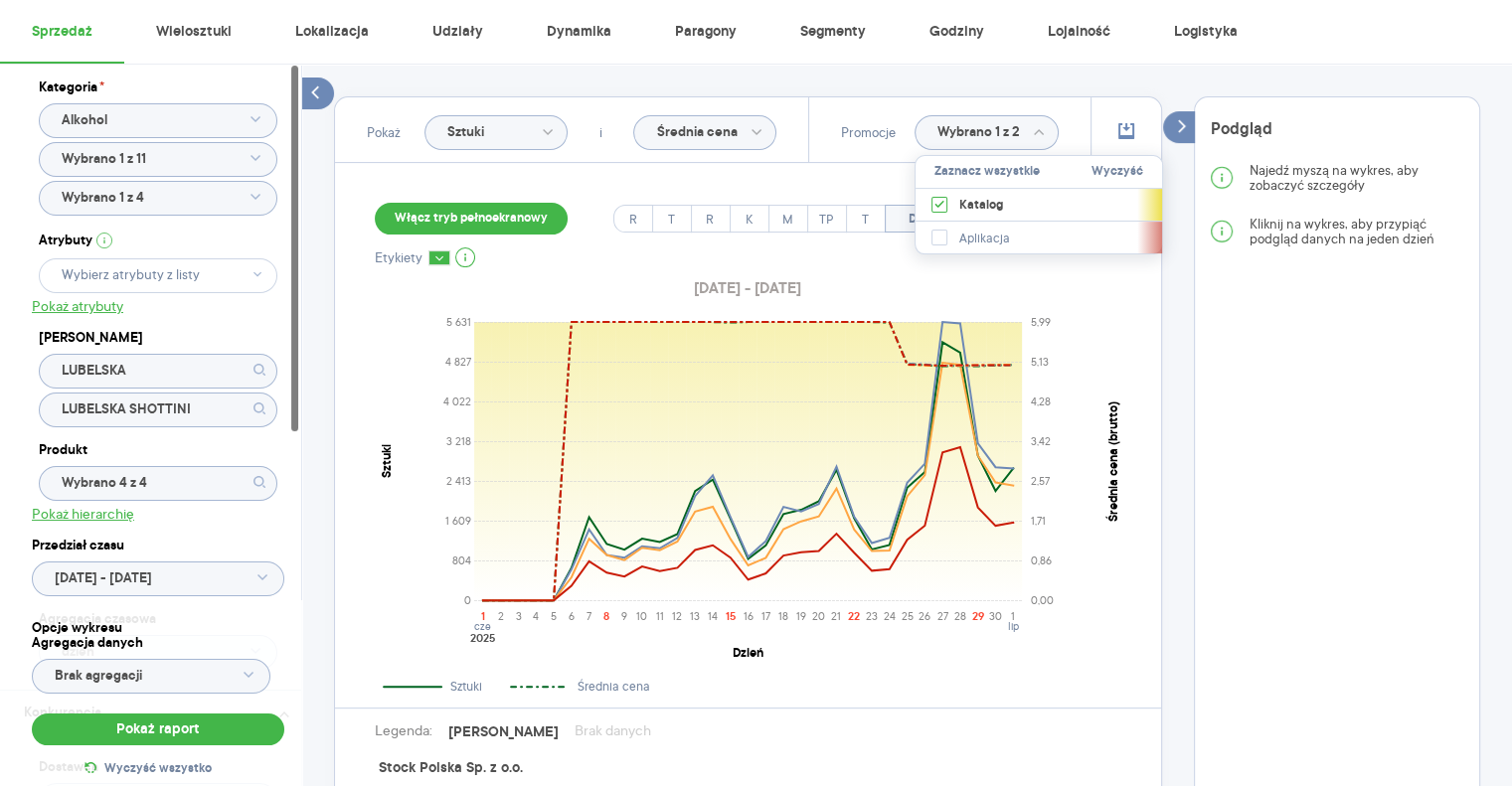 click on "Pokaż Sztuki i Średnia cena Promocje Wybrano 1 z 2 Zaznacz wszystkie Wyczyść Katalog Aplikacja Włącz tryb pełnoekranowy R T R K M TP T Dzień Etykiety [DATE] - [DATE] 0 804 1 609 2 413 3 218 4 022 4 827 5 631 Sztuki 1 2 3 4 5 6 7 8 9 10 11 12 13 14 15 16 17 18 19 20 21 22 23 24 25 26 27 28 29 30 [DATE] [DATE] Dzień 0,00 0,86 1,71 2,57 3,42 4,28 5,13 5,99 Średnia cena (brutto) Sztuki Średnia cena Legenda: Dane Brak danych Stock Polska Sp. z o.o. LUBELSKA SHOTTINI CACTUS CRU 10,5% 0,09L LUBELSKA SHOTTINI SOUR APPLE 10,5% 0,09L LUBELSKA SHOTTINI STRA JELLY 10,5% 0,09L LUBELSKA SHOTTINI TANG VIBE 10,5% 0.09L Firmy / produkty konkurencyjne: CEDC INTERNATIONAL SP. Z O.O. - Wódki gatunkowe mainstream do 0,1 L GRUPA AWW SP. Z O.O. - Wódki gatunkowe mainstream do 0,1 L PREMIUM DISTILLERS SP. Z O.O. - Wódki gatunkowe mainstream do 0,1 L Kategoria referencyjna: Wódki gatunkowe mainstream Podgląd Najedź myszą na wykres, aby zobaczyć szczegóły" at bounding box center [907, 549] 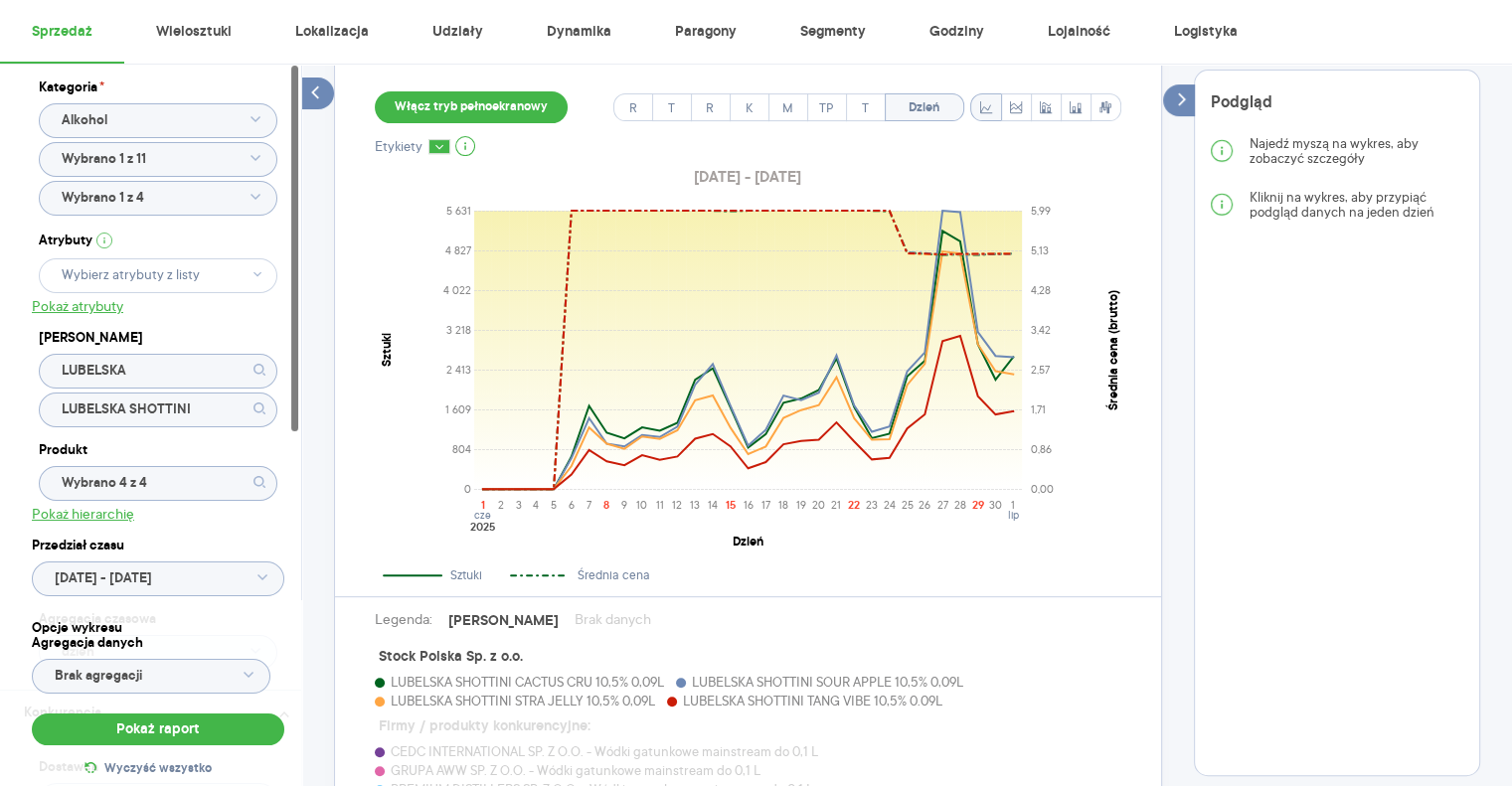 scroll, scrollTop: 707, scrollLeft: 0, axis: vertical 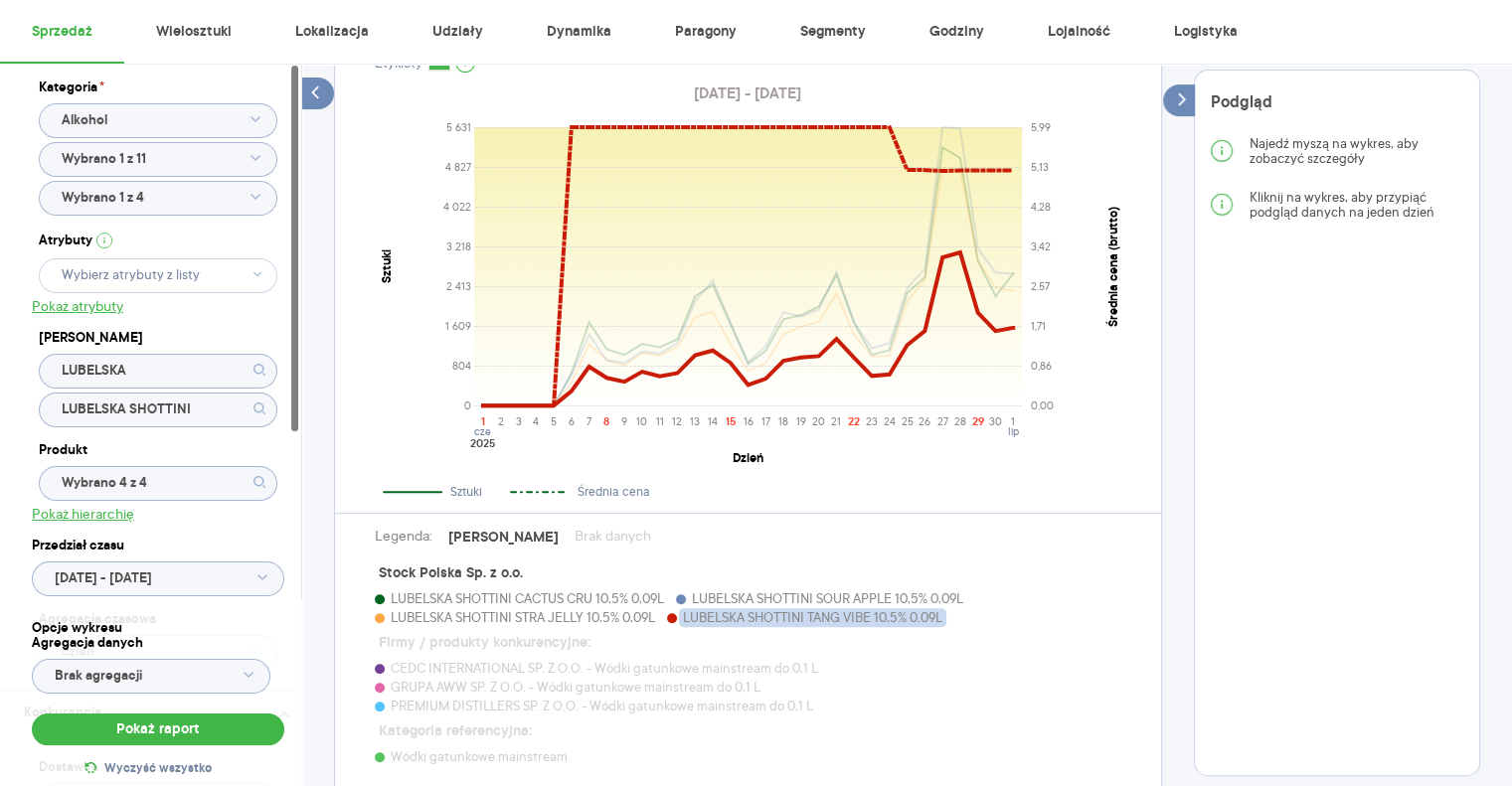 click on "LUBELSKA SHOTTINI TANG VIBE 10,5% 0.09L" at bounding box center [812, 617] 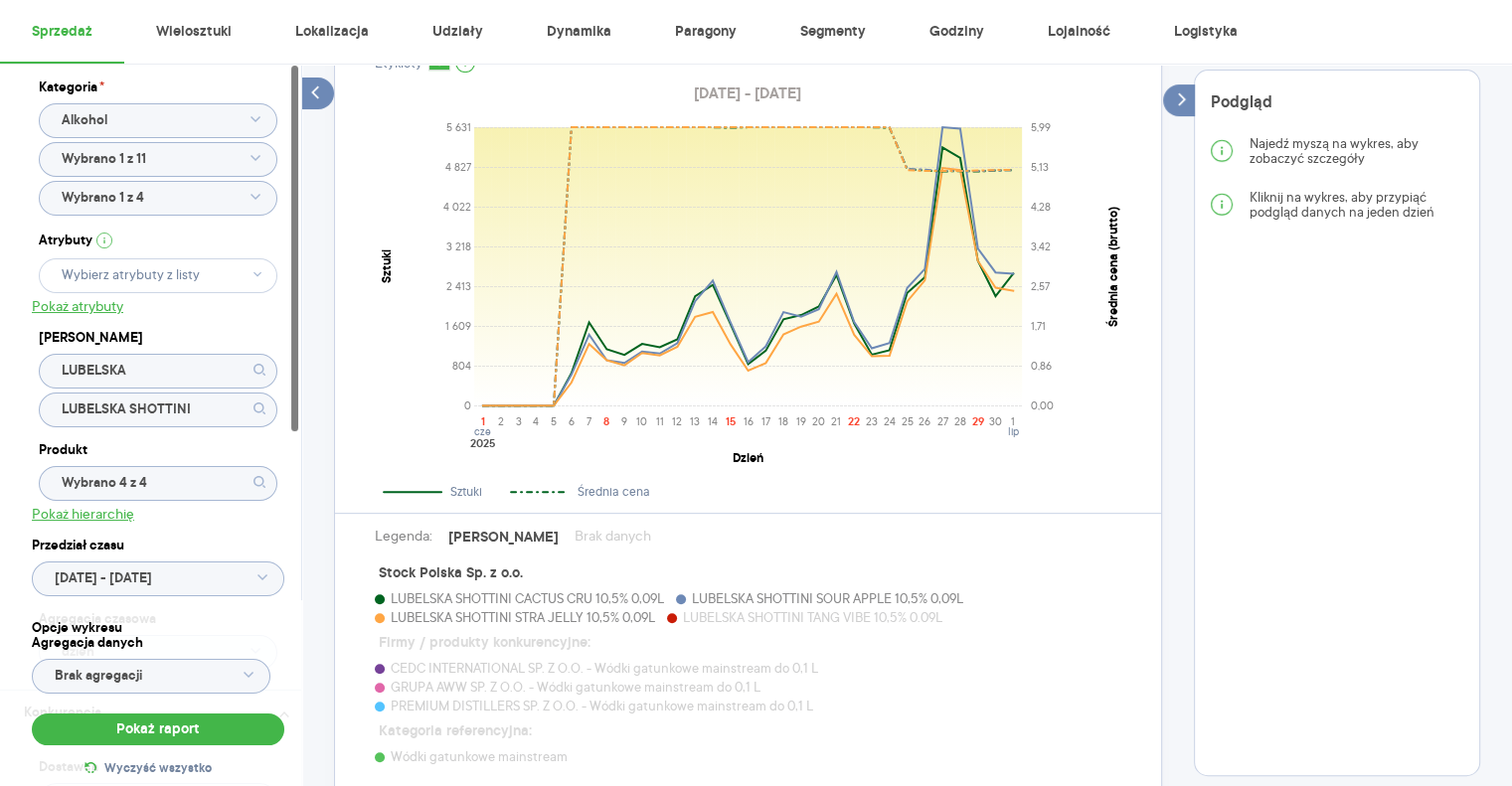 click on "LUBELSKA SHOTTINI TANG VIBE 10,5% 0.09L" at bounding box center [812, 617] 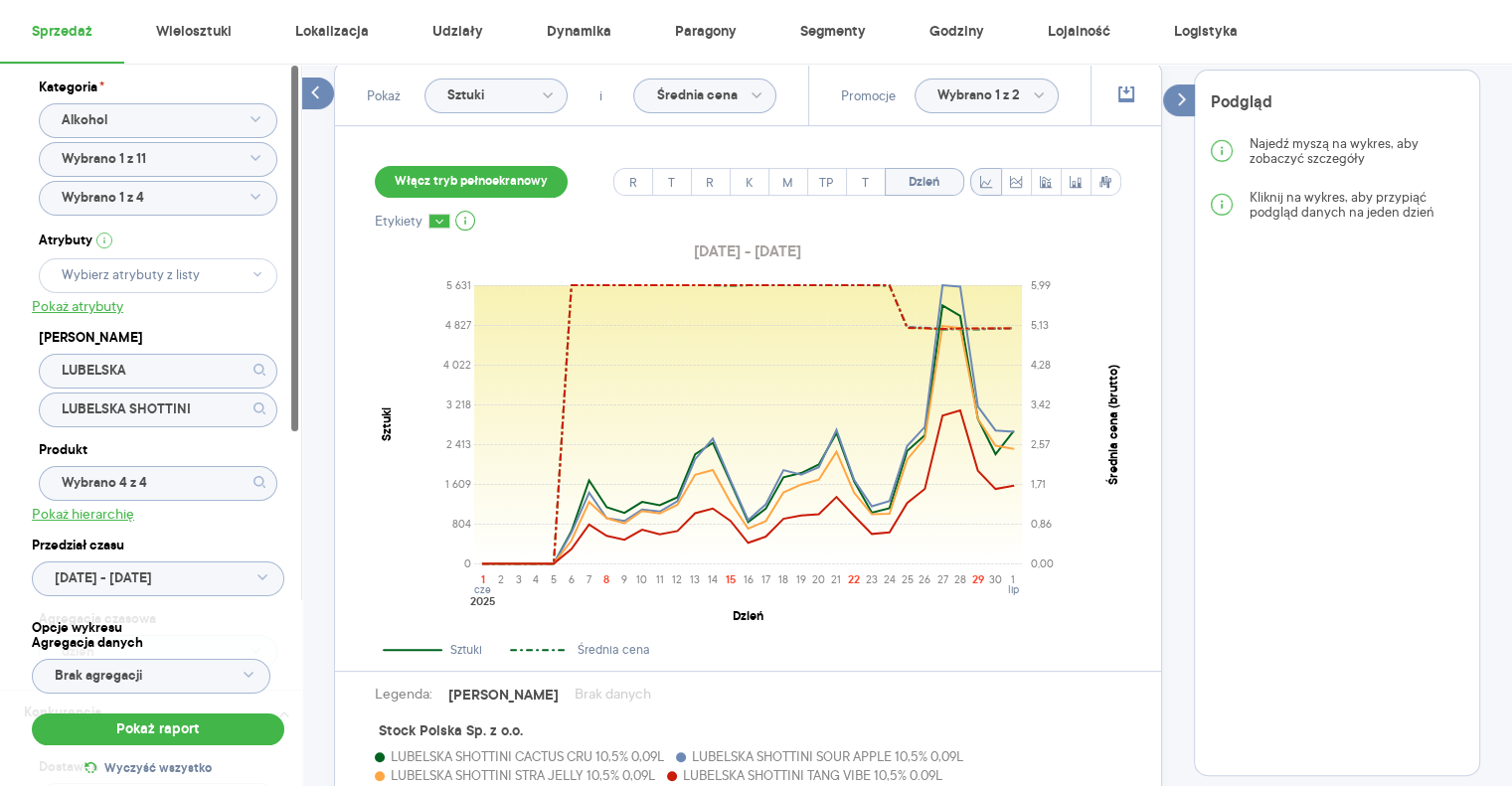 scroll, scrollTop: 544, scrollLeft: 0, axis: vertical 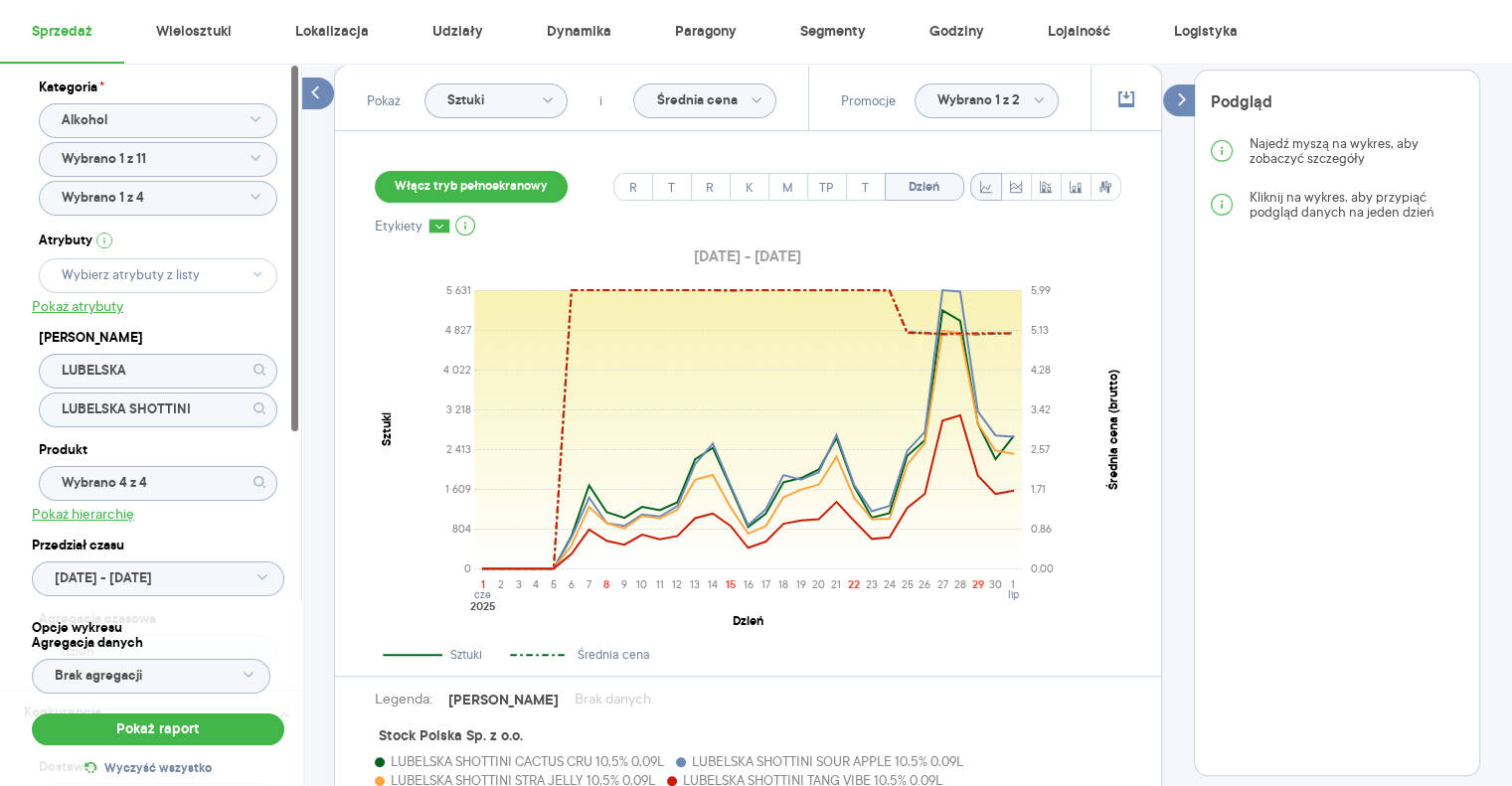 click on "Wybrano 1 z 2" 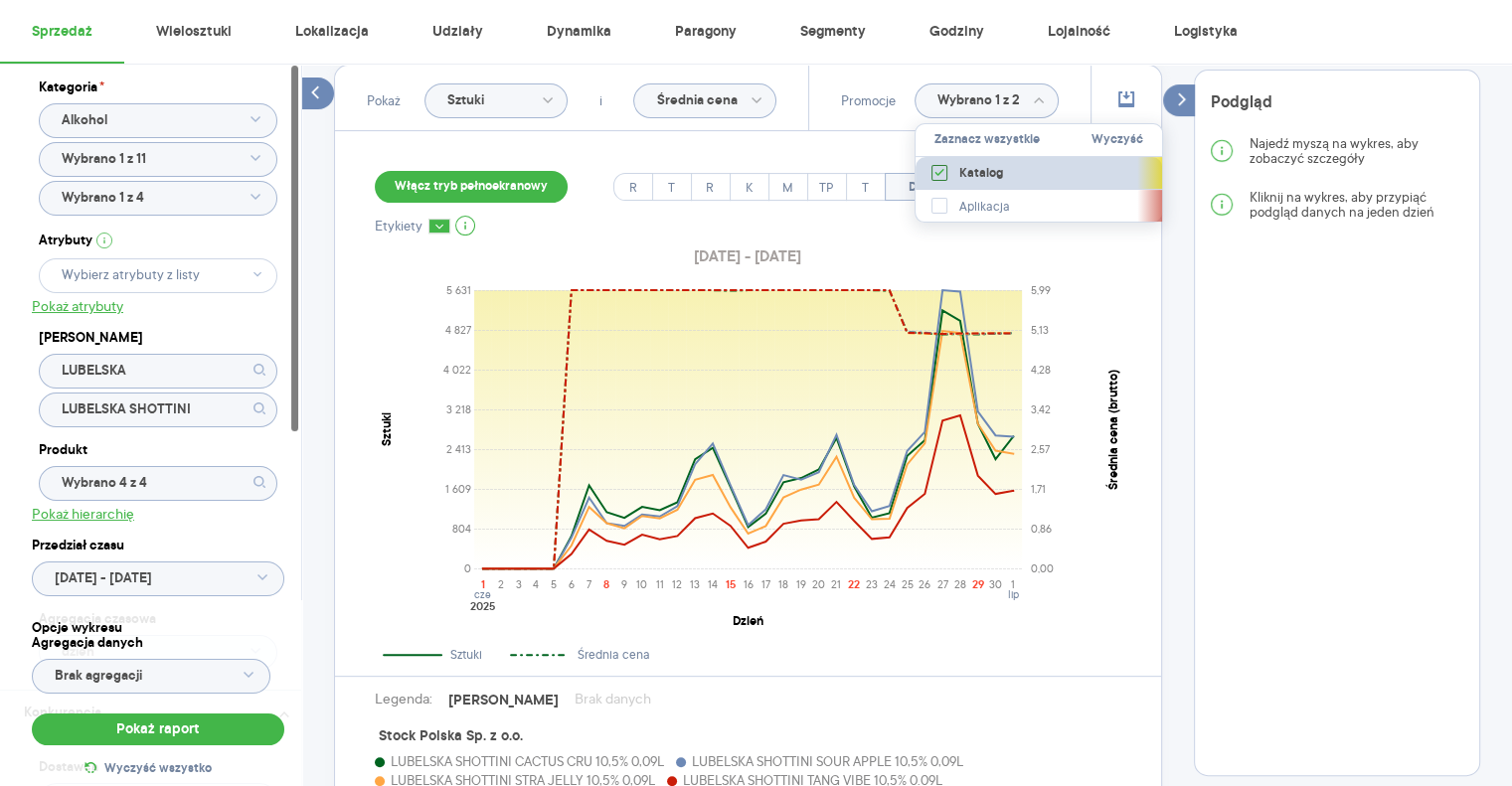 click on "Katalog" at bounding box center (1039, 173) 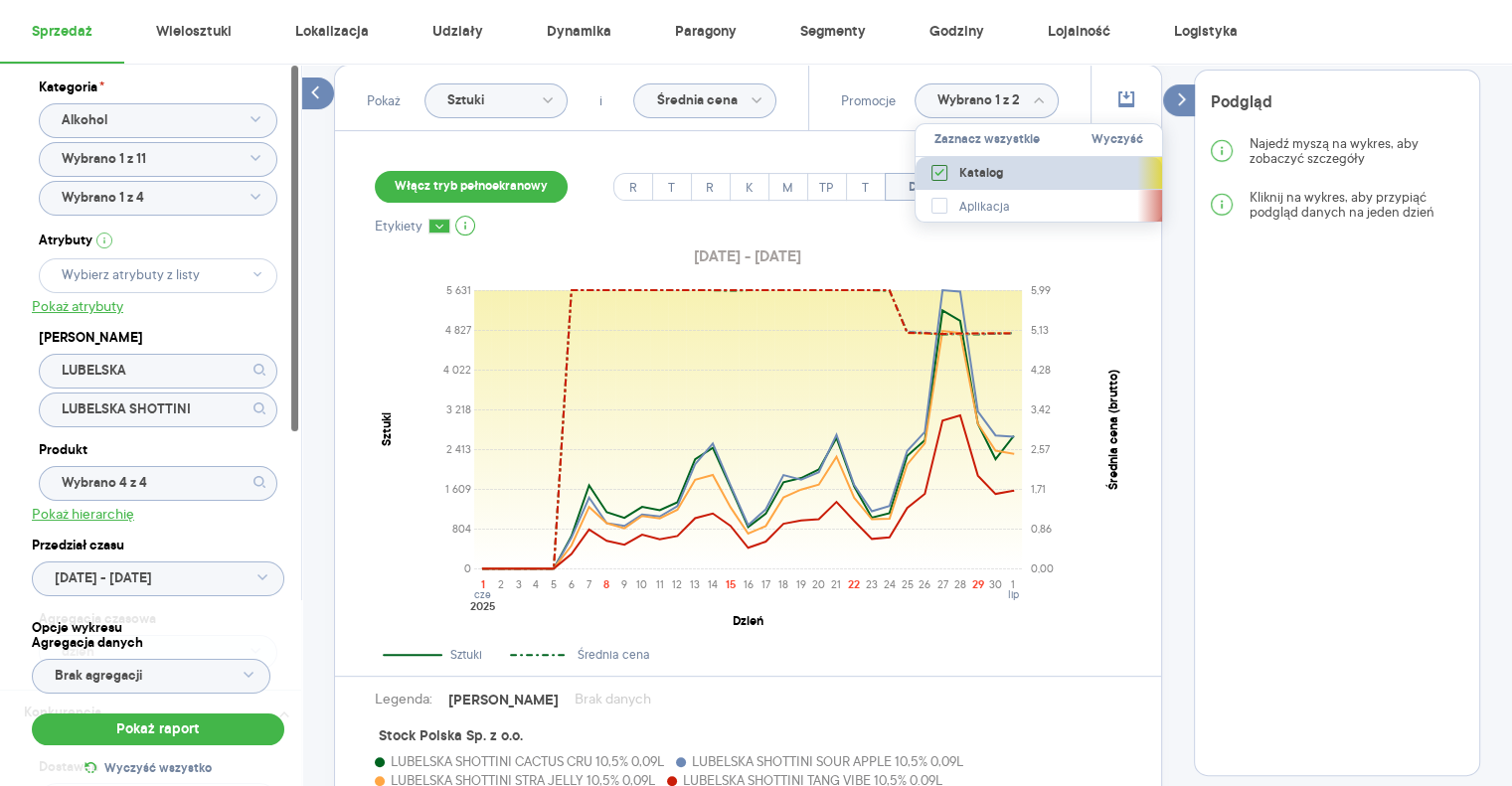 click on "Katalog" at bounding box center [942, 175] 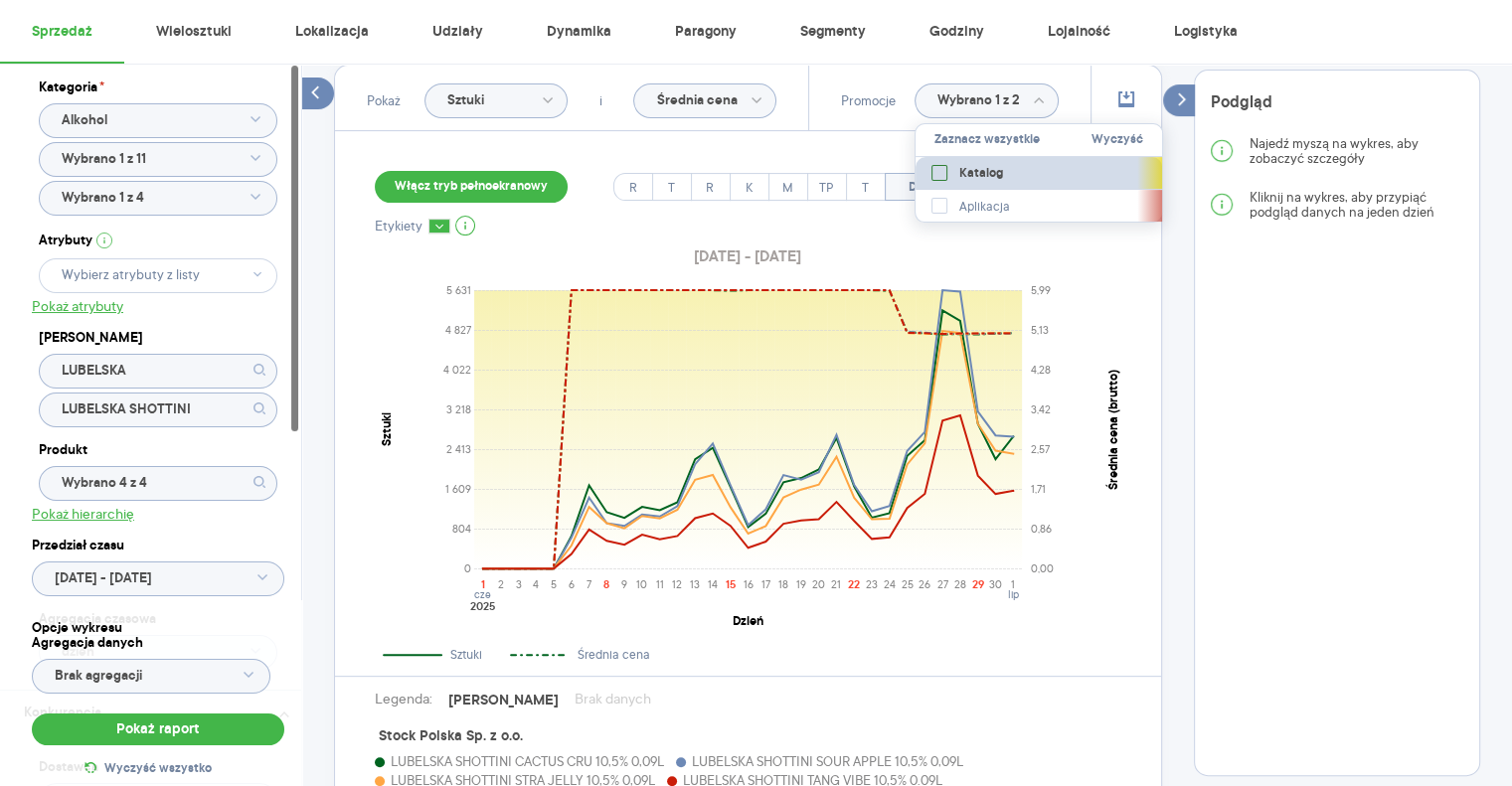 checkbox on "false" 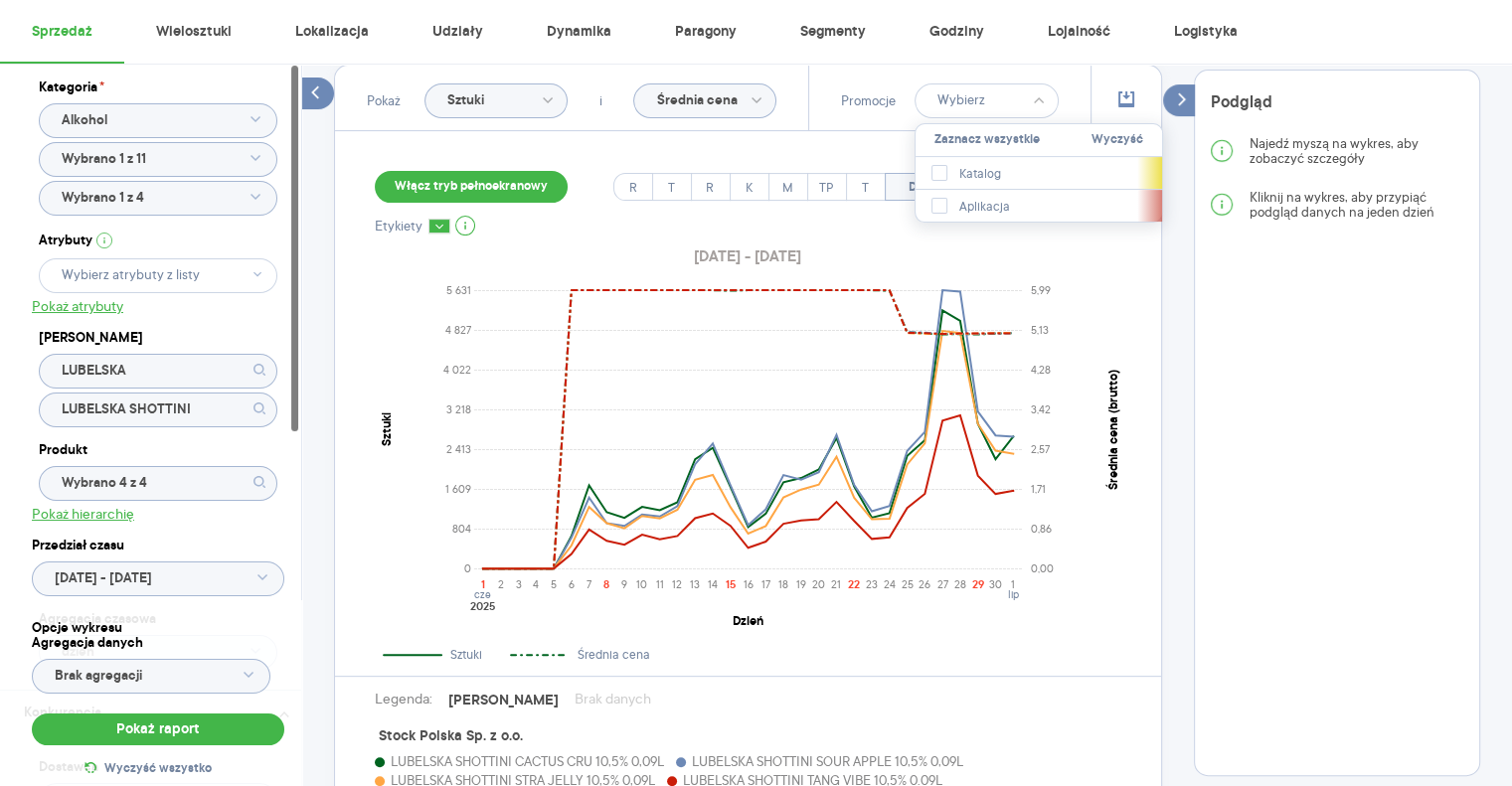 click on "Włącz tryb pełnoekranowy R T R K M TP T Dzień Etykiety [DATE] - [DATE] 0 804 1 609 2 413 3 218 4 022 4 827 5 631 Sztuki 1 2 3 4 5 6 7 8 9 10 11 12 13 14 15 16 17 18 19 20 21 22 23 24 25 26 27 28 29 30 [DATE] [DATE] Dzień 0,00 0,86 1,71 2,57 3,42 4,28 5,13 5,99 Średnia cena (brutto) Sztuki Średnia cena Legenda: Dane Brak danych Stock Polska Sp. z o.o. LUBELSKA SHOTTINI CACTUS CRU 10,5% 0,09L LUBELSKA SHOTTINI SOUR APPLE 10,5% 0,09L LUBELSKA SHOTTINI STRA JELLY 10,5% 0,09L LUBELSKA SHOTTINI TANG VIBE 10,5% 0.09L Firmy / produkty konkurencyjne: CEDC INTERNATIONAL SP. Z O.O. - Wódki gatunkowe mainstream do 0,1 L GRUPA AWW SP. Z O.O. - Wódki gatunkowe mainstream do 0,1 L PREMIUM DISTILLERS SP. Z O.O. - Wódki gatunkowe mainstream do 0,1 L Kategoria referencyjna: Wódki gatunkowe mainstream" at bounding box center [748, 550] 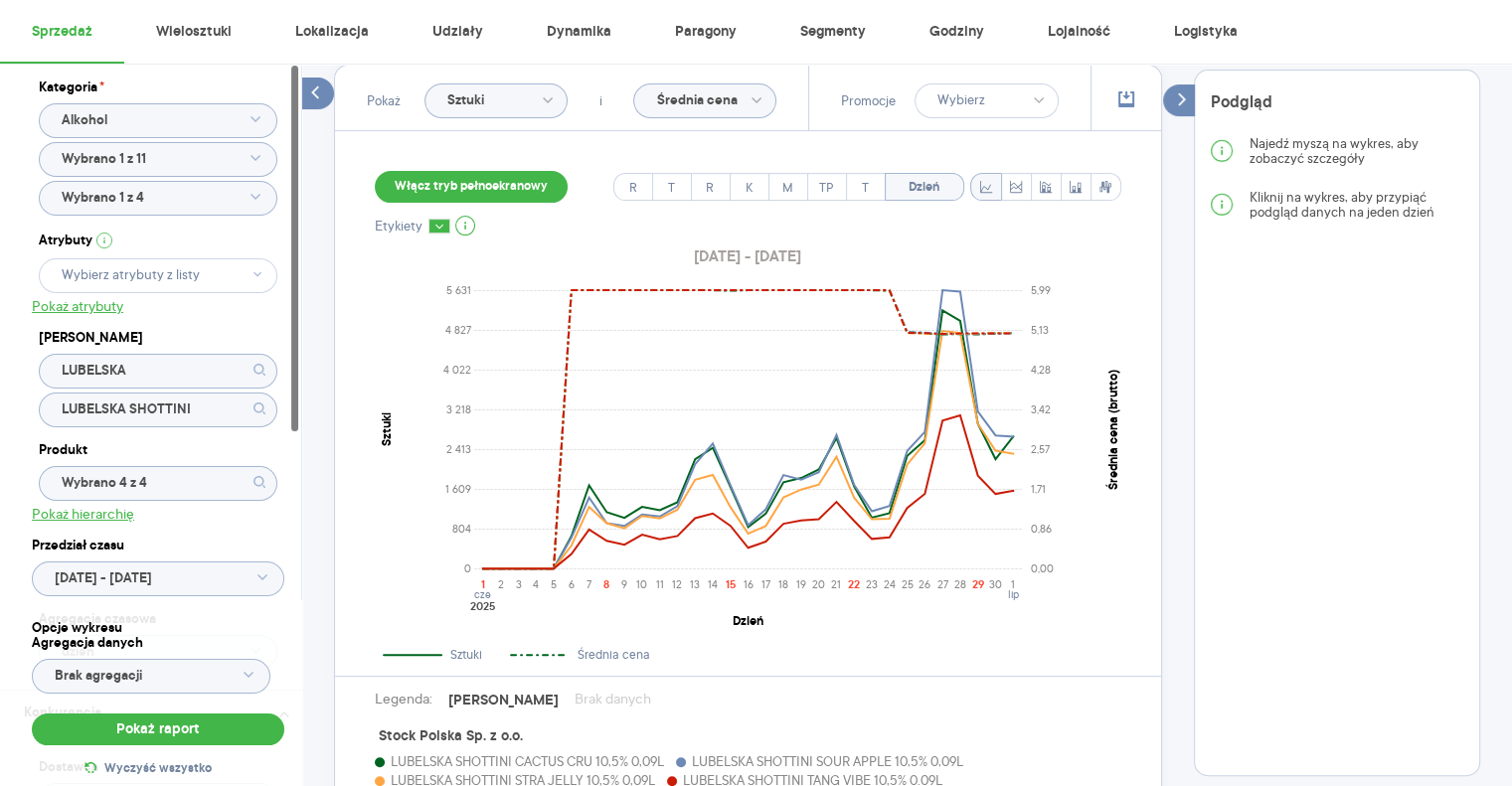 click on "LUBELSKA SHOTTINI" 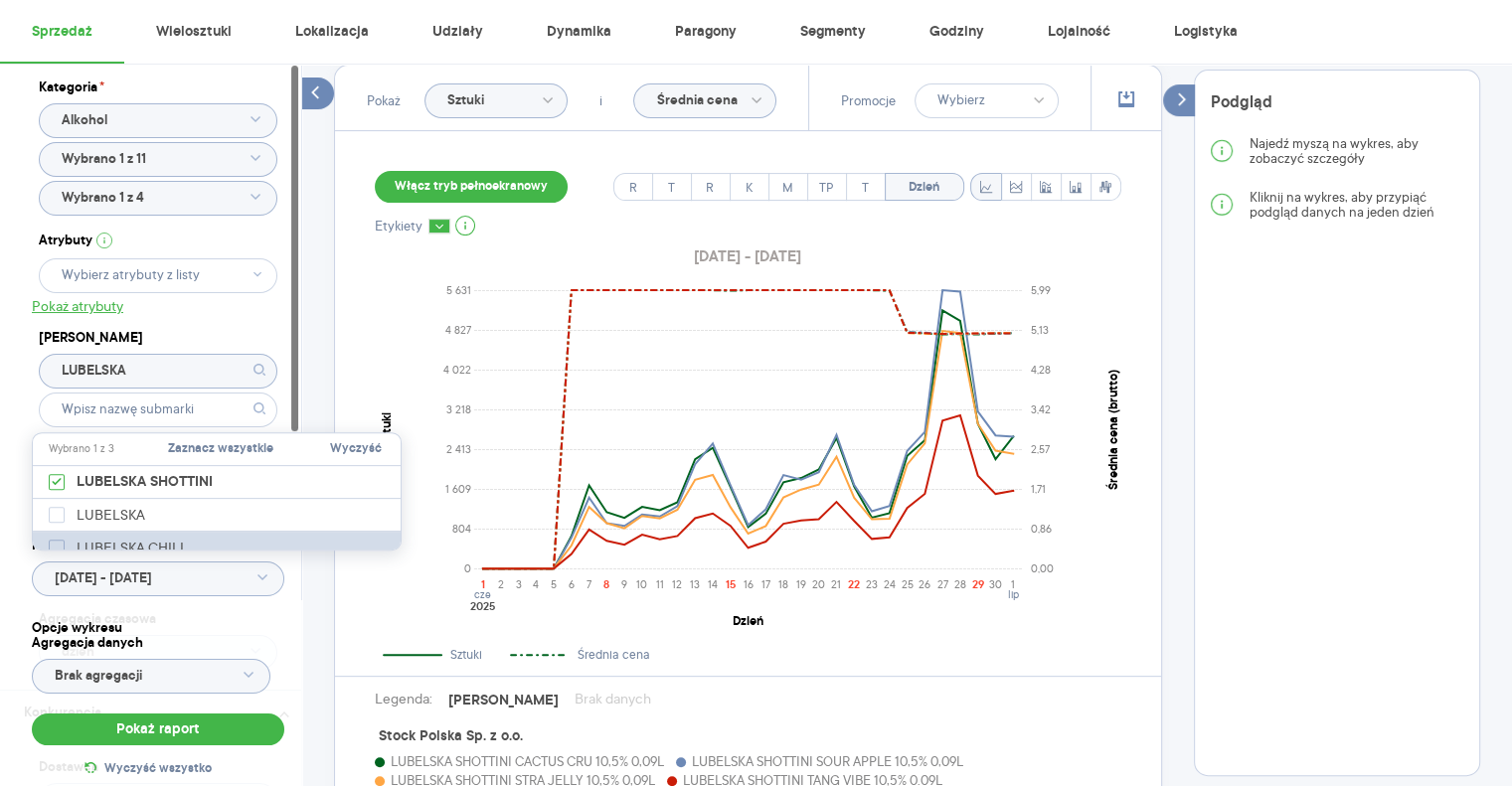 click on "LUBELSKA CHILL" at bounding box center (133, 548) 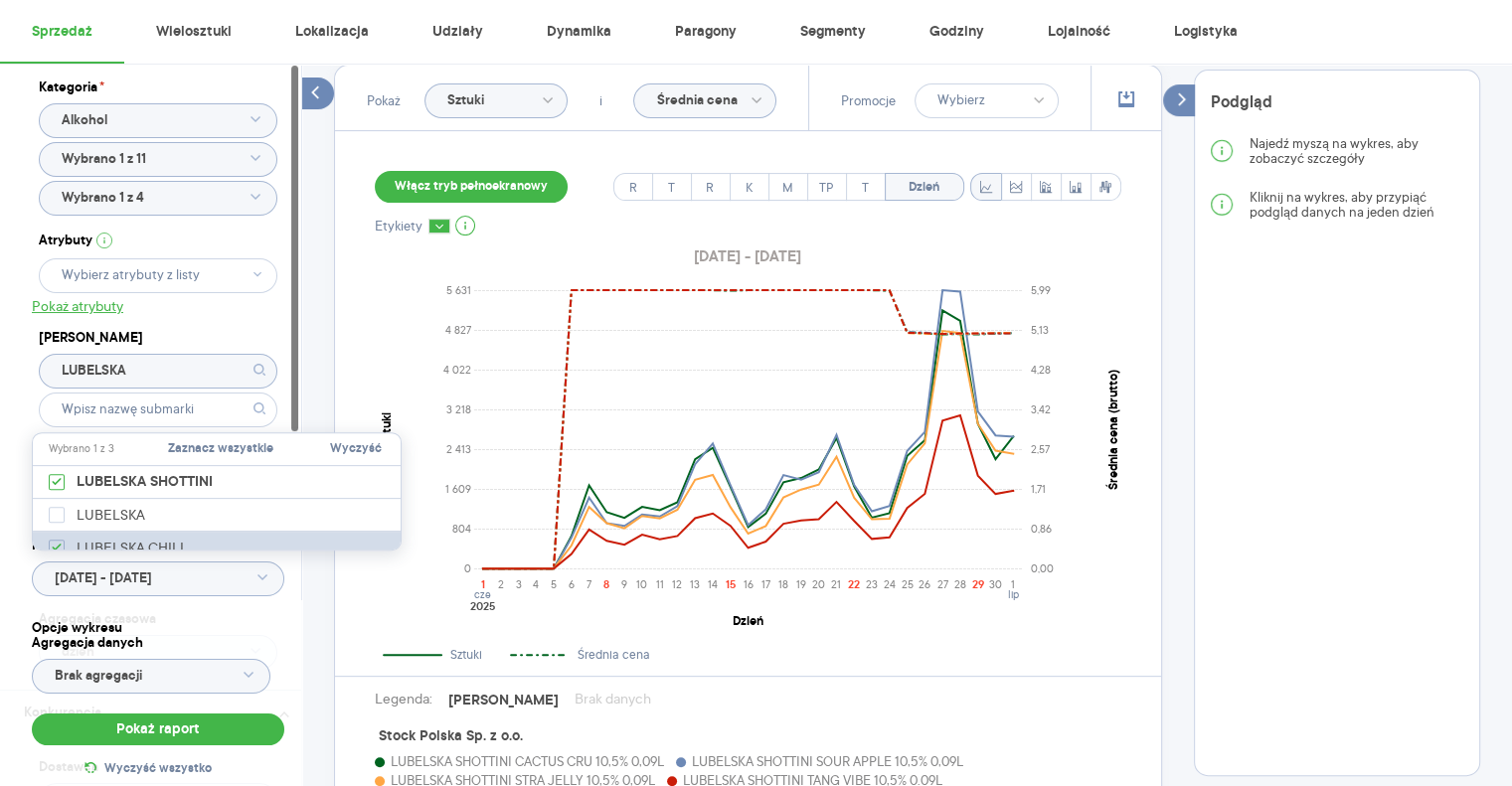 checkbox on "true" 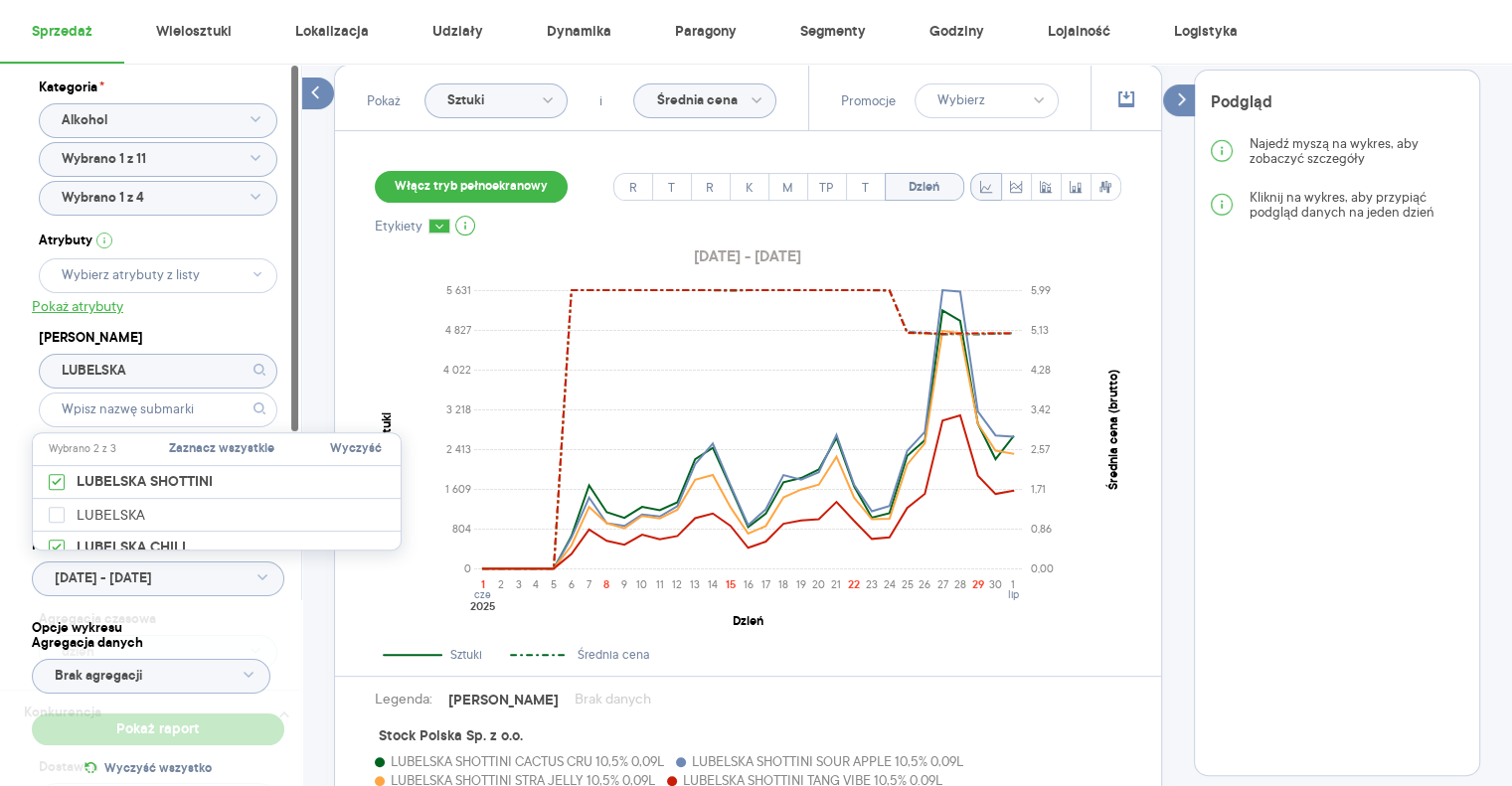 type on "Wybrano 4 z 11" 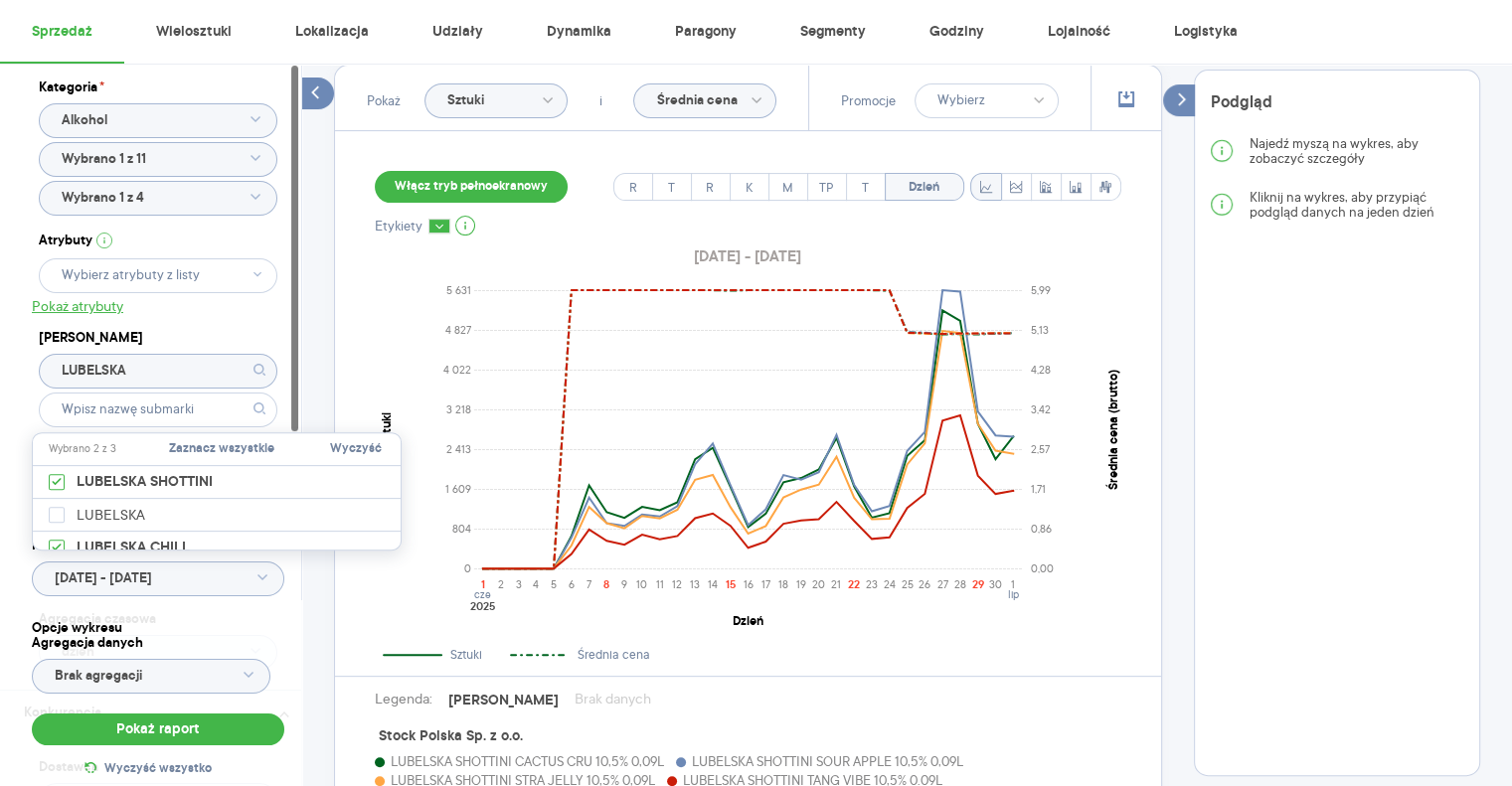 click on "Kategoria * Alkohol Wybrano 1 z 11 Wybrano 1 z 4 Atrybuty Pokaż atrybuty Marka LUBELSKA Produkt Wybrano 4 z 11 Pokaż hierarchię Przedział czasu [DATE] - [DATE] Agregacja czasowa dzień" at bounding box center (158, 377) 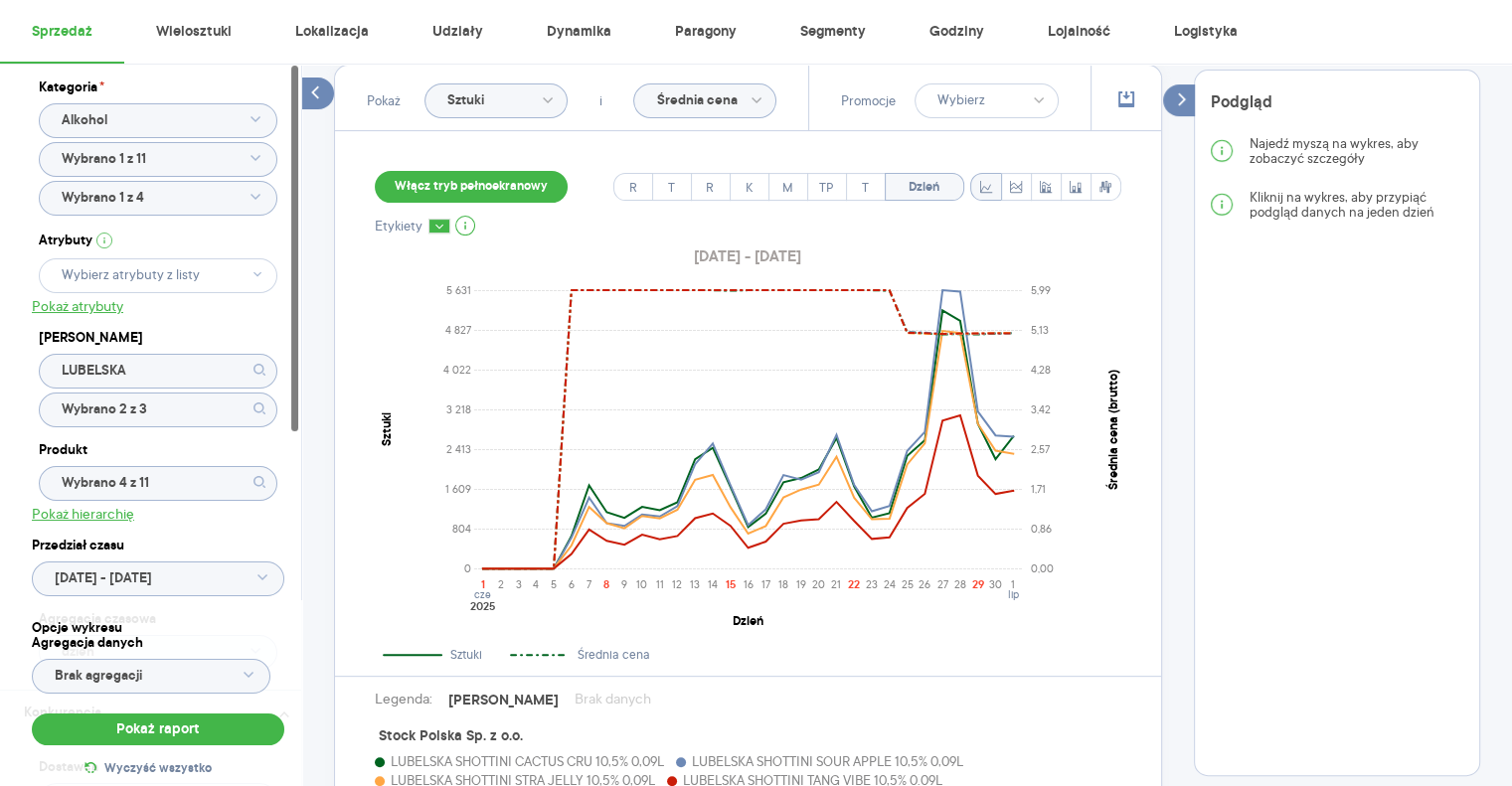 click on "Wybrano 4 z 11" 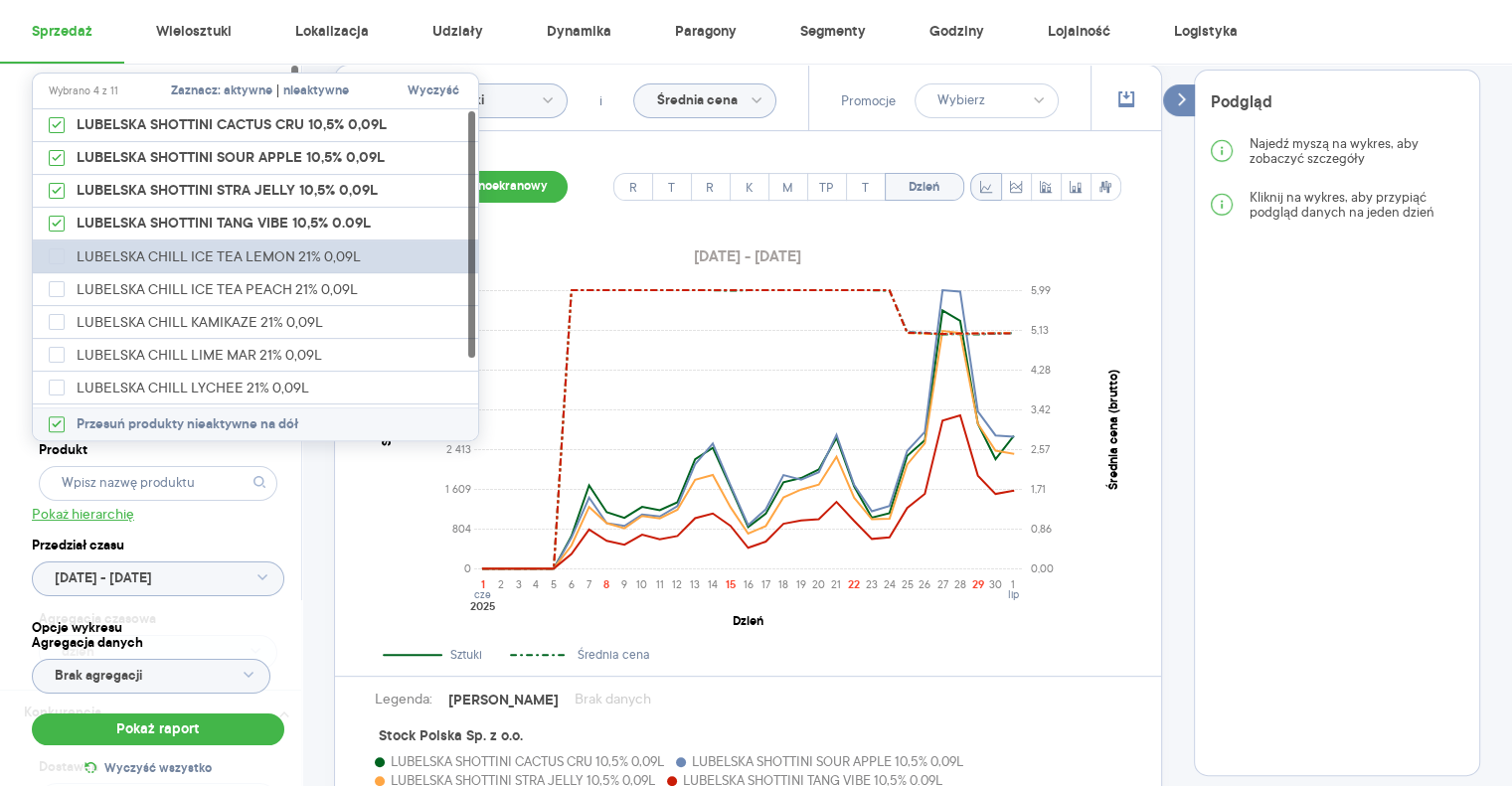 click on "LUBELSKA CHILL ICE TEA LEMON 21% 0,09L" at bounding box center [256, 256] 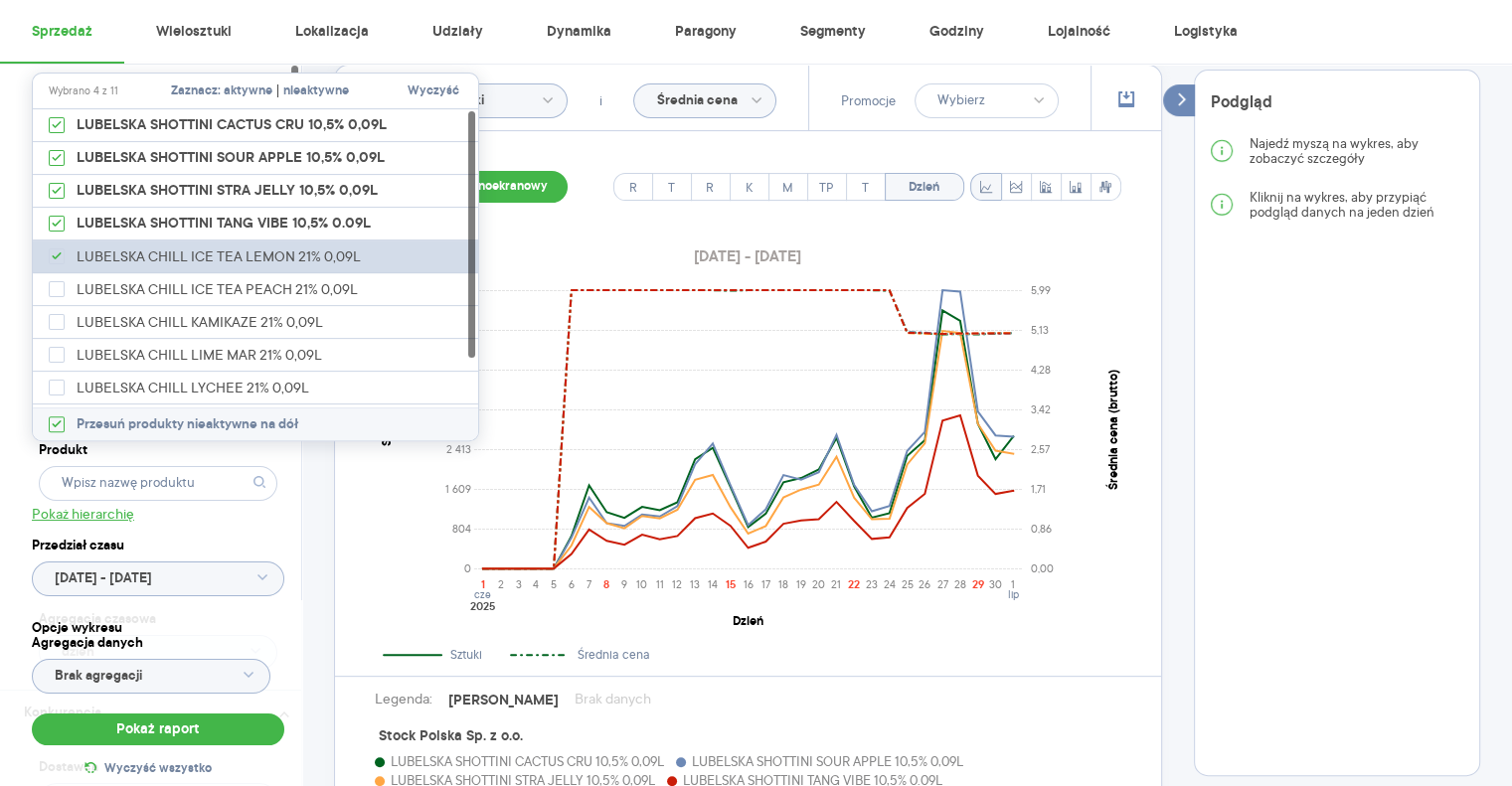 checkbox on "true" 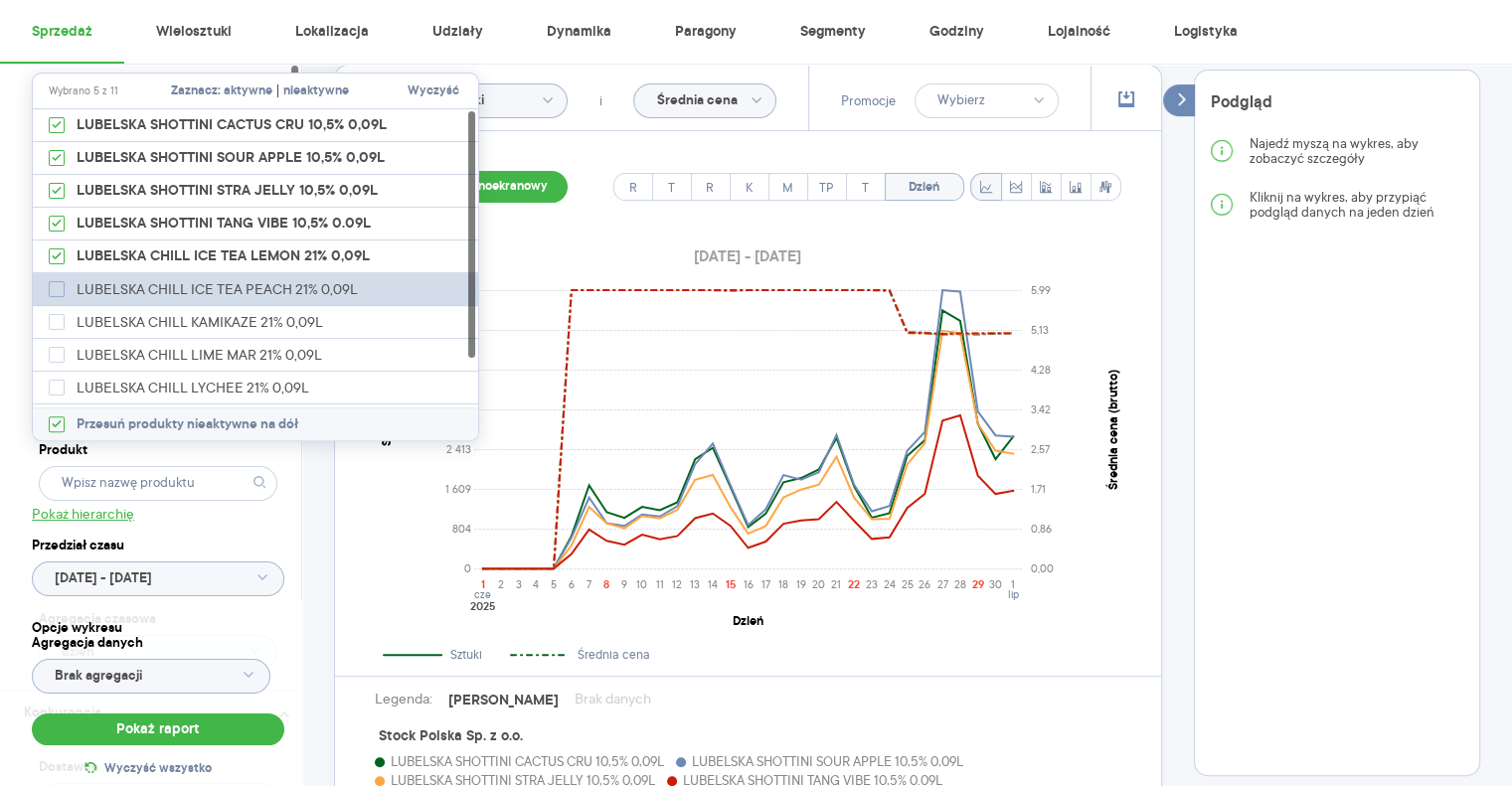 click on "LUBELSKA CHILL ICE TEA PEACH 21% 0,09L" at bounding box center (222, 289) 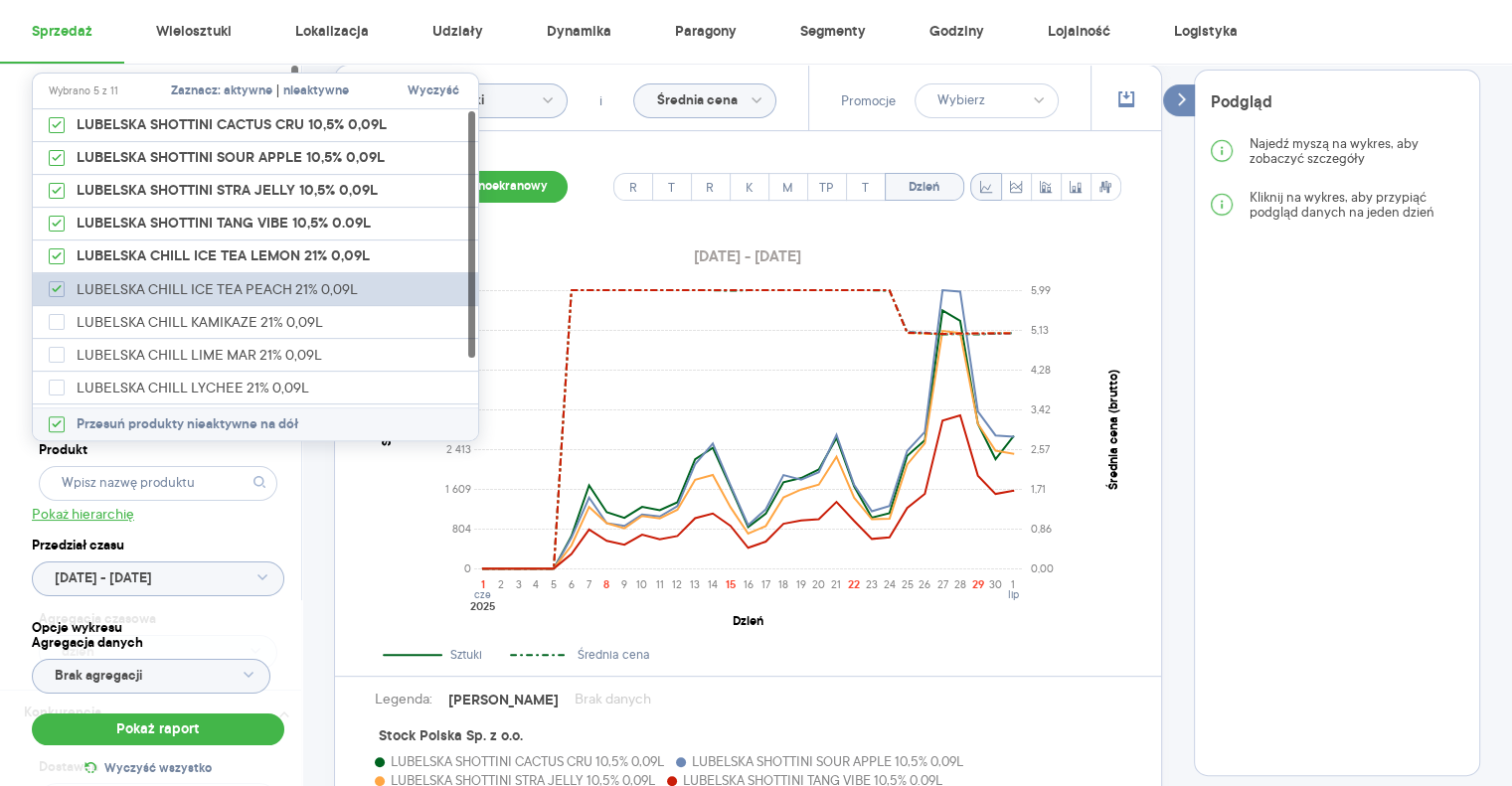 checkbox on "true" 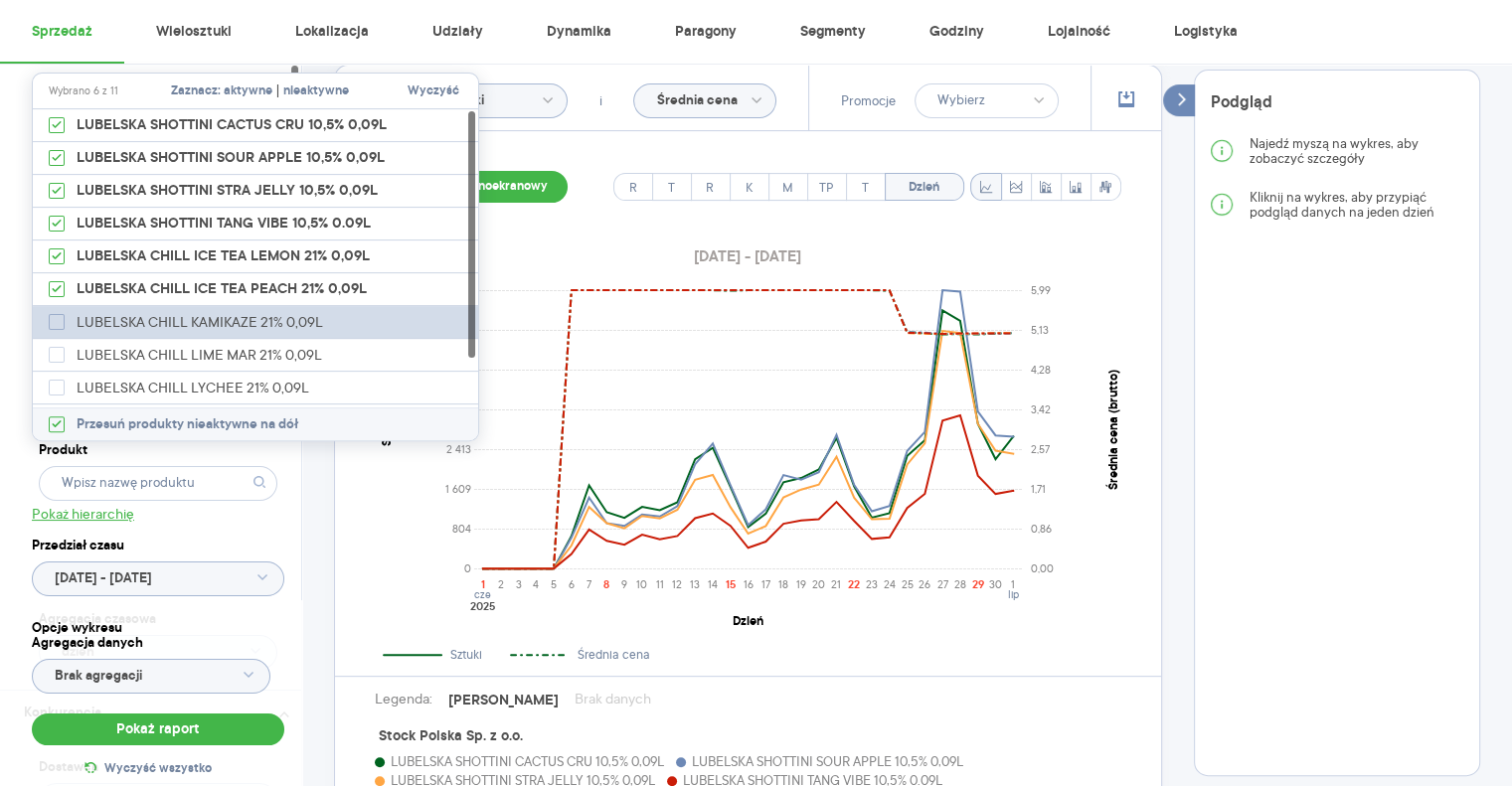 click on "LUBELSKA CHILL KAMIKAZE 21% 0,09L" at bounding box center (204, 322) 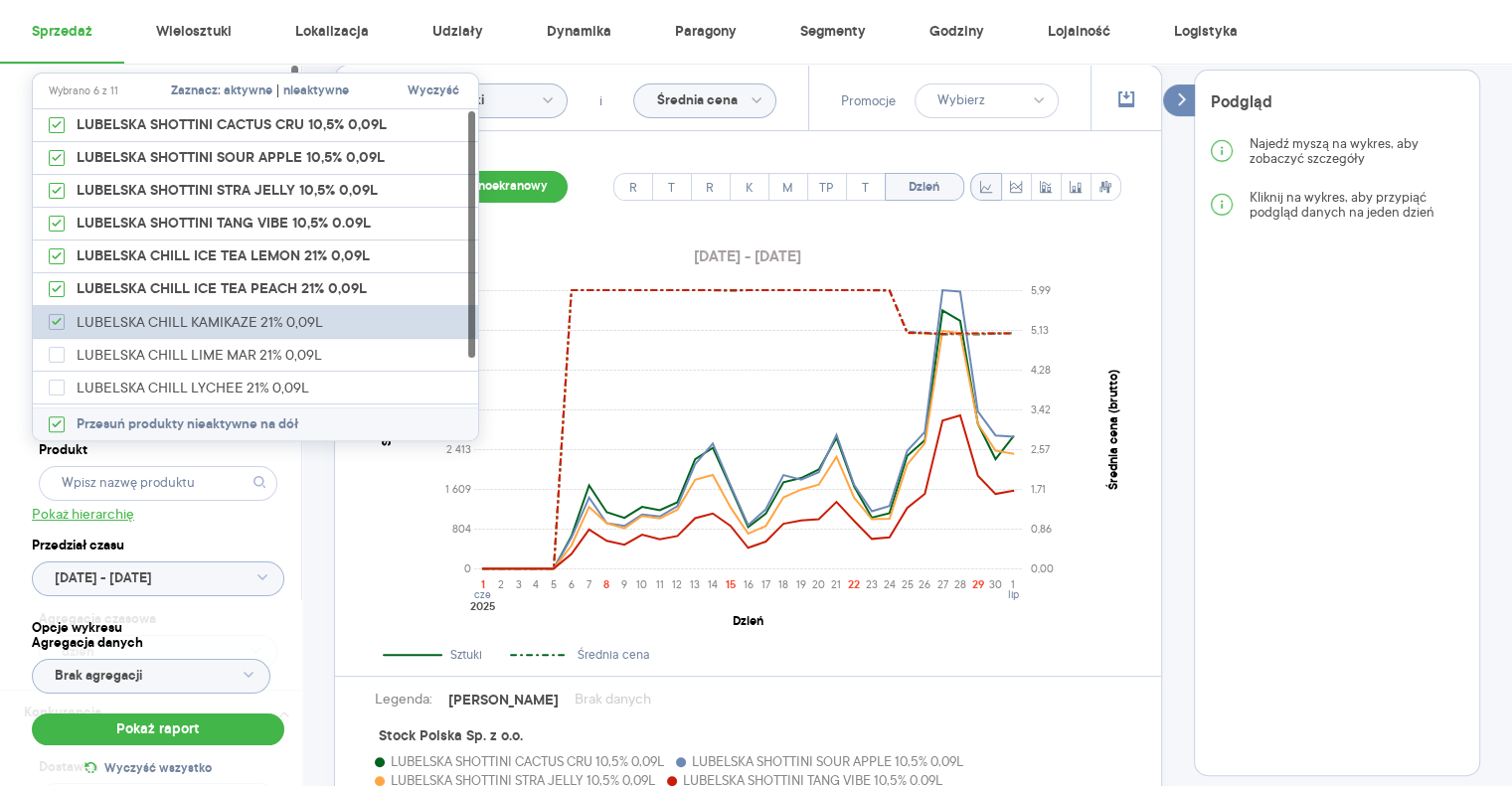 checkbox on "true" 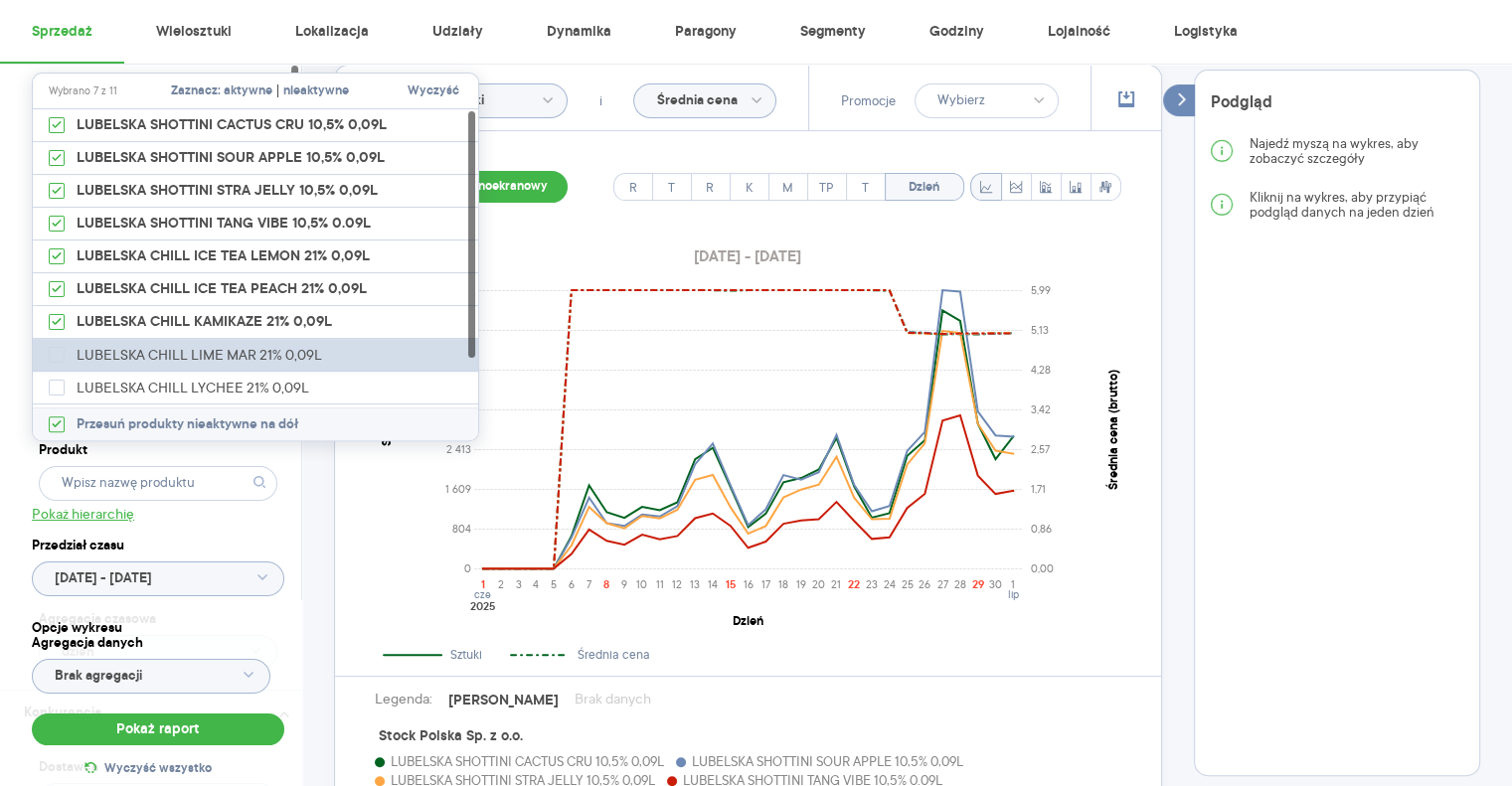 click on "LUBELSKA CHILL LIME MAR 21% 0,09L" at bounding box center [256, 355] 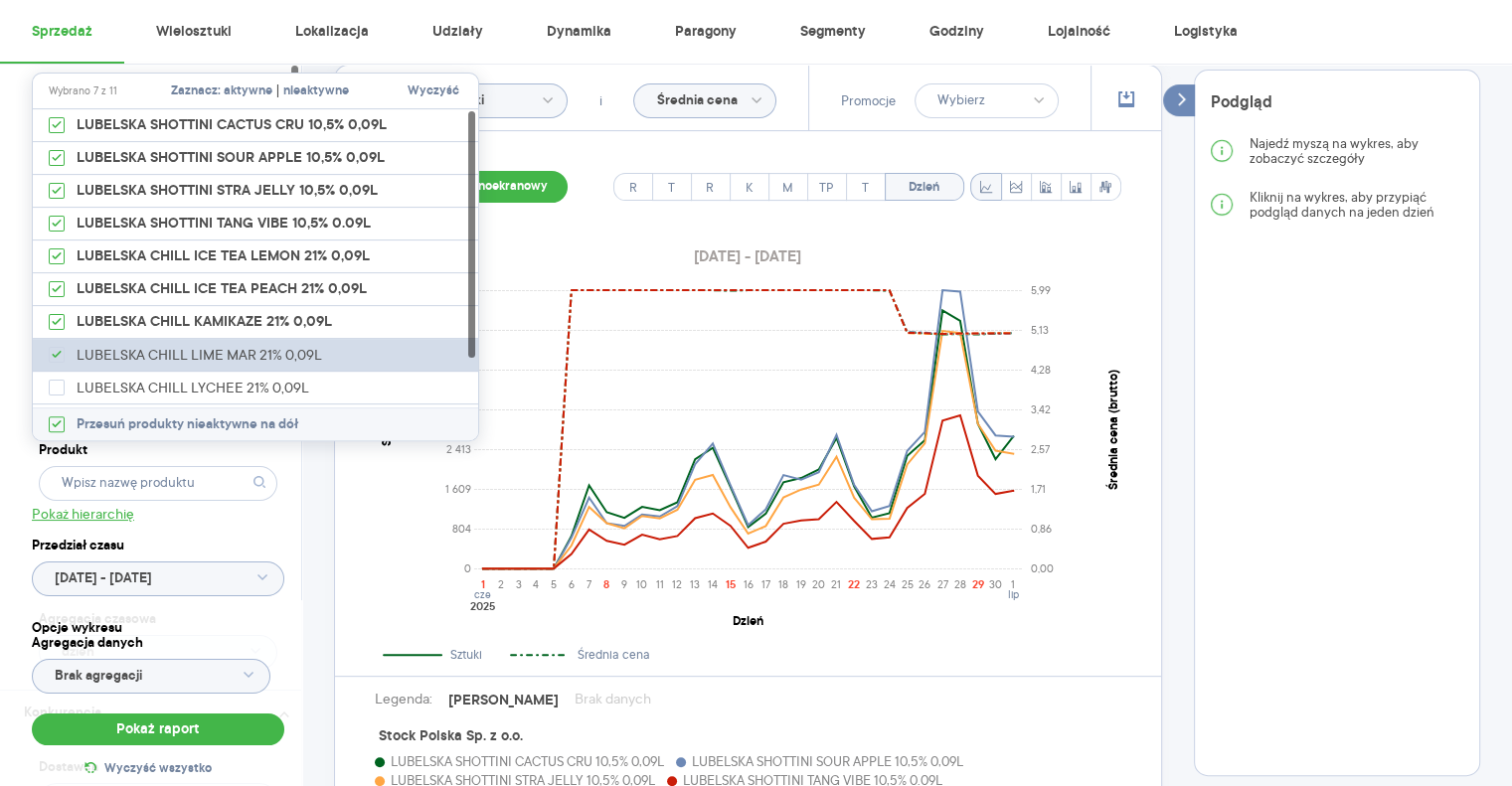 checkbox on "true" 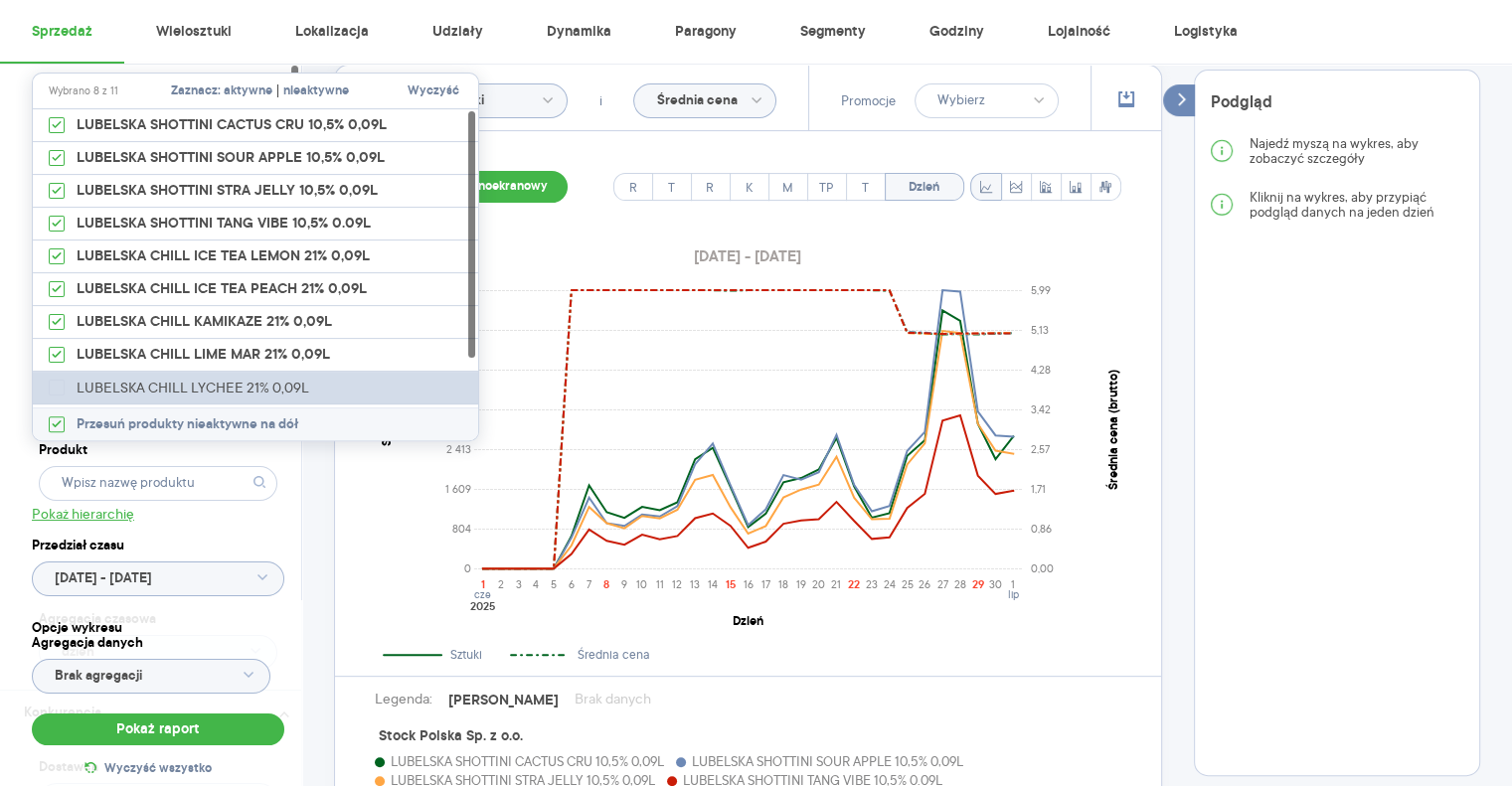 click on "LUBELSKA CHILL LYCHEE 21% 0,09L" at bounding box center (256, 388) 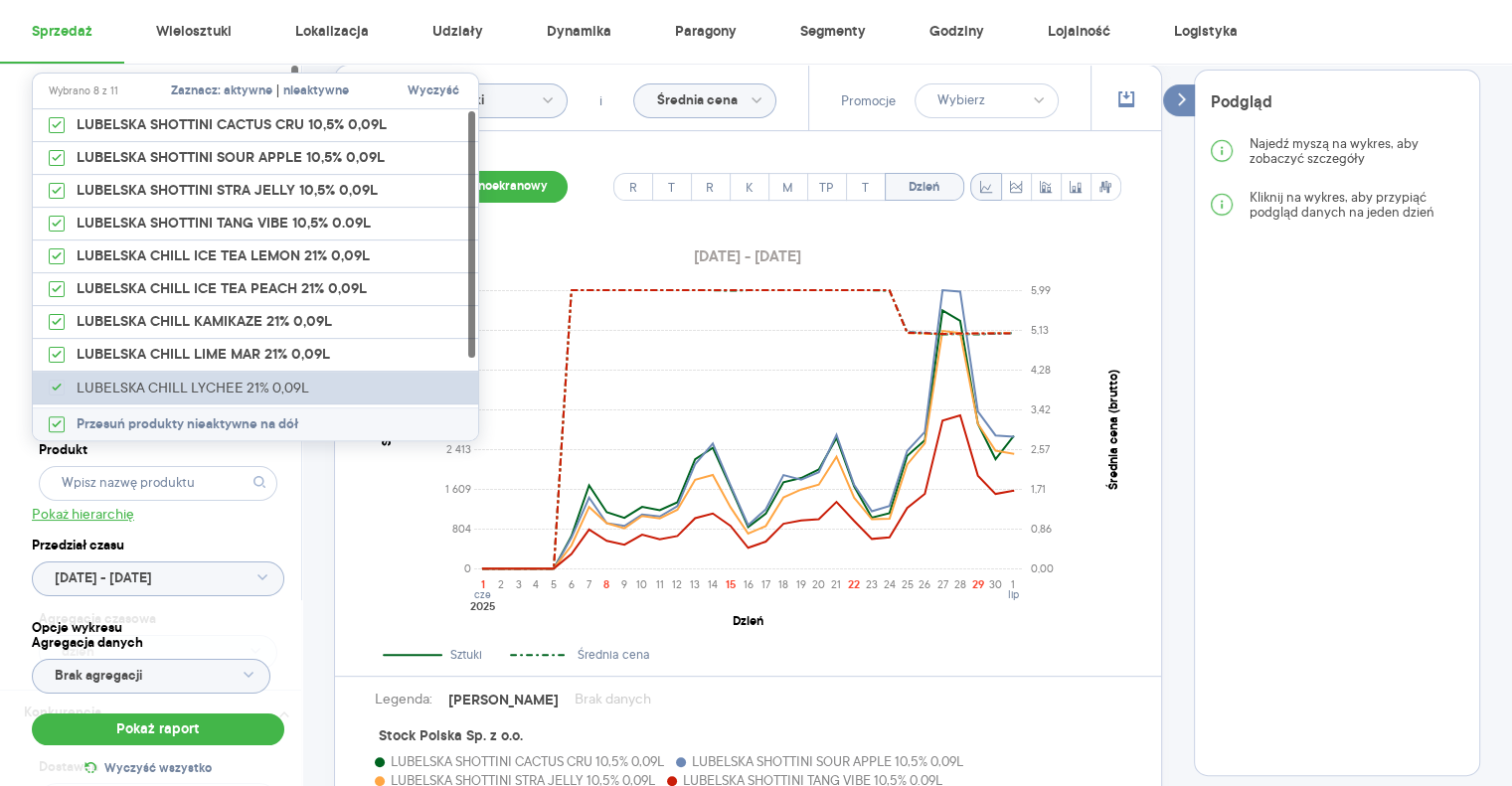 checkbox on "true" 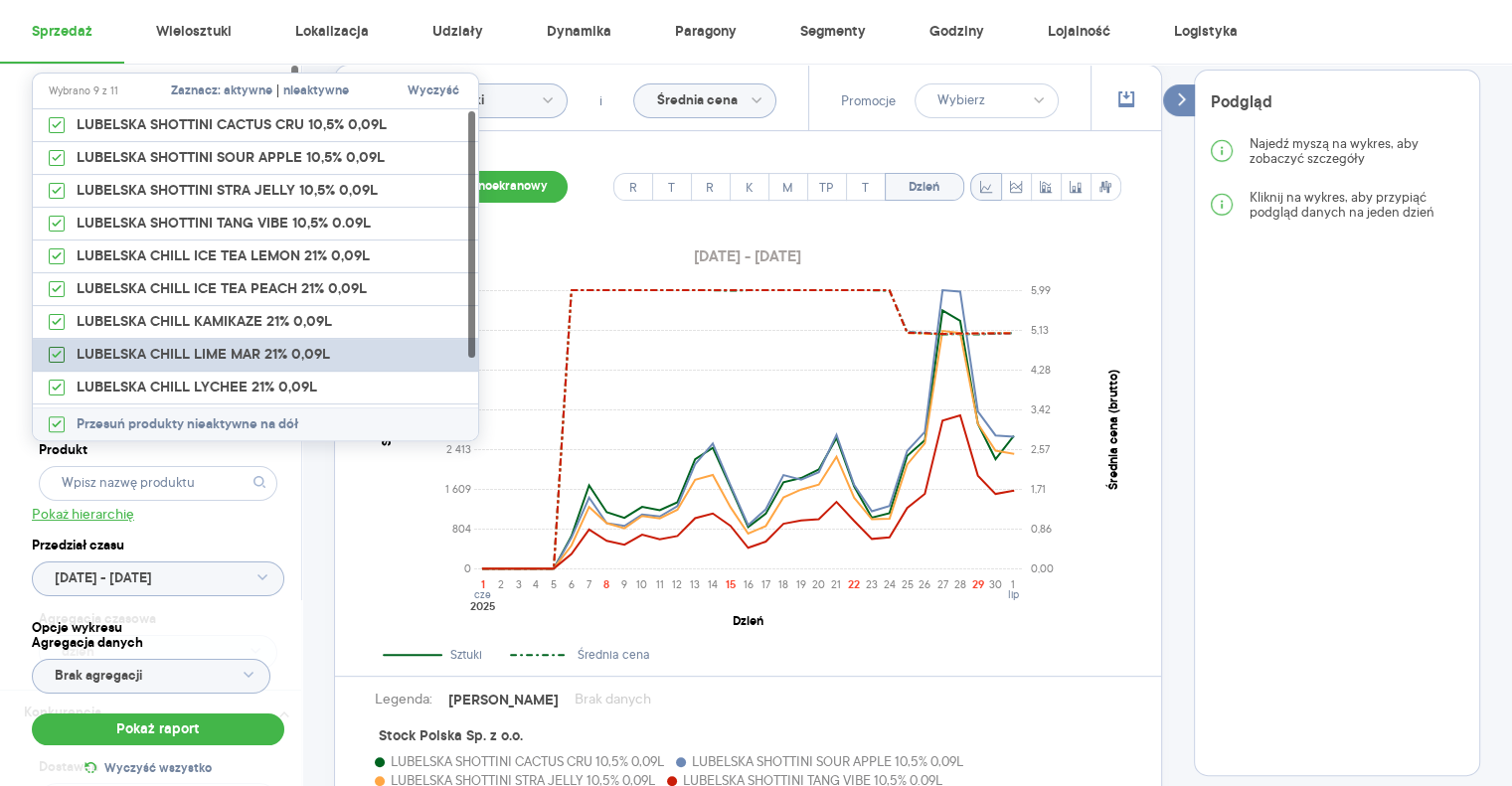 scroll, scrollTop: 60, scrollLeft: 0, axis: vertical 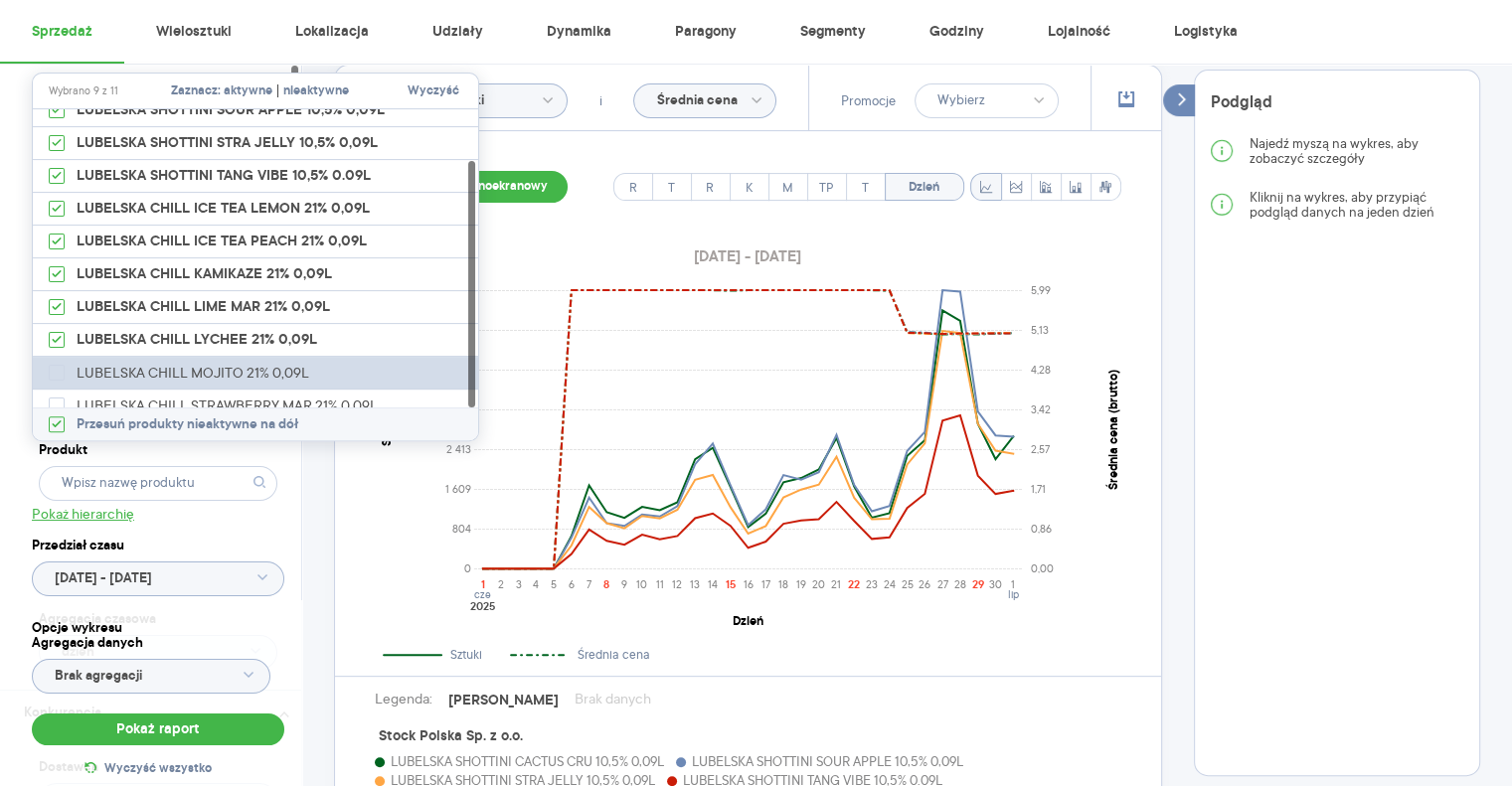 click on "LUBELSKA CHILL MOJITO 21% 0,09L" at bounding box center [256, 373] 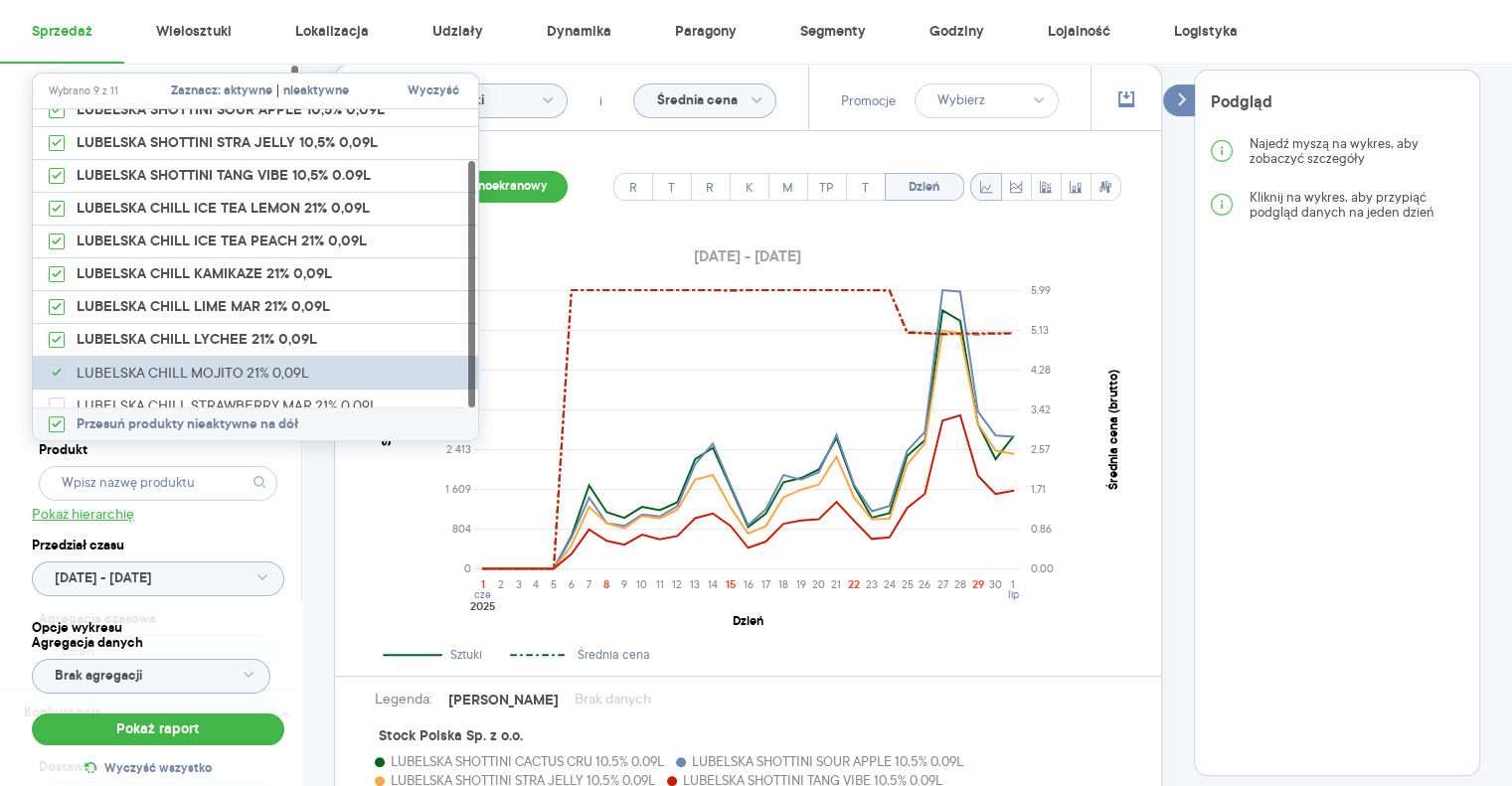 checkbox on "true" 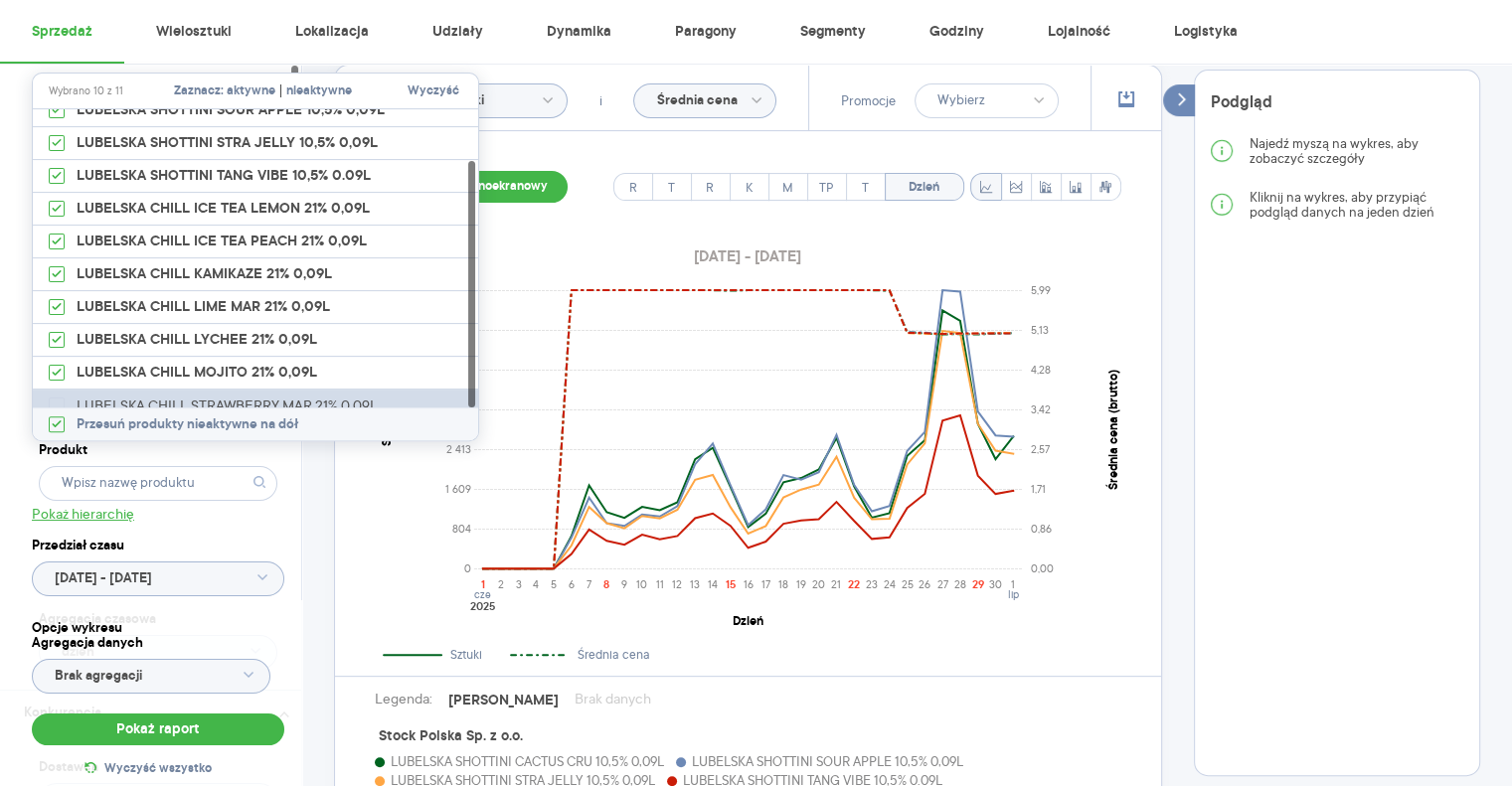 click on "LUBELSKA CHILL STRAWBERRY MAR 21% 0,09L" at bounding box center [256, 405] 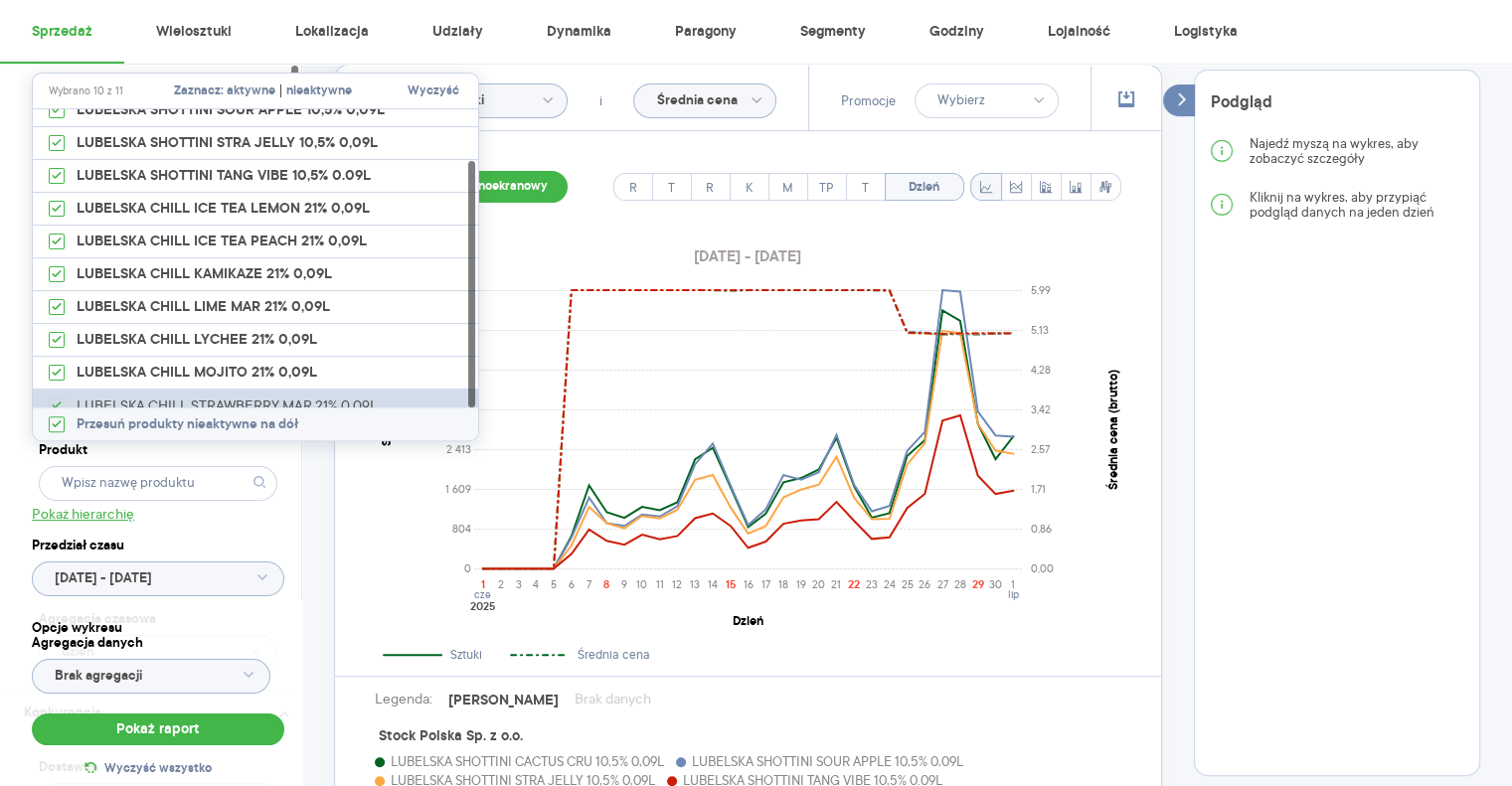 checkbox on "true" 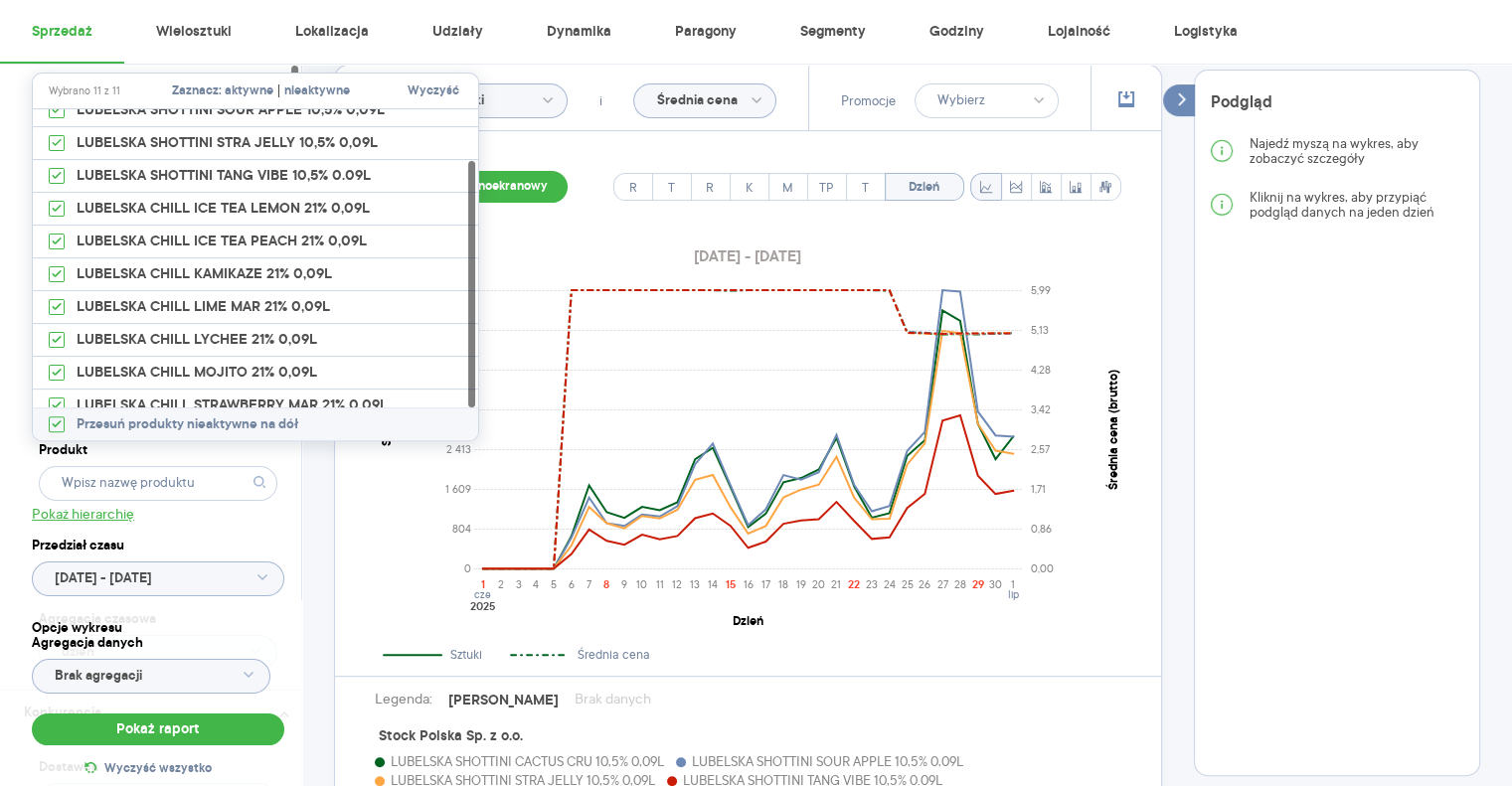 click on "Kategoria * Alkohol Wybrano 1 z 11 Wybrano 1 z 4 Atrybuty Pokaż atrybuty Marka LUBELSKA Wybrano 2 z 3 Produkt Pokaż hierarchię Przedział czasu [DATE] - [DATE] Agregacja czasowa dzień" at bounding box center (158, 377) 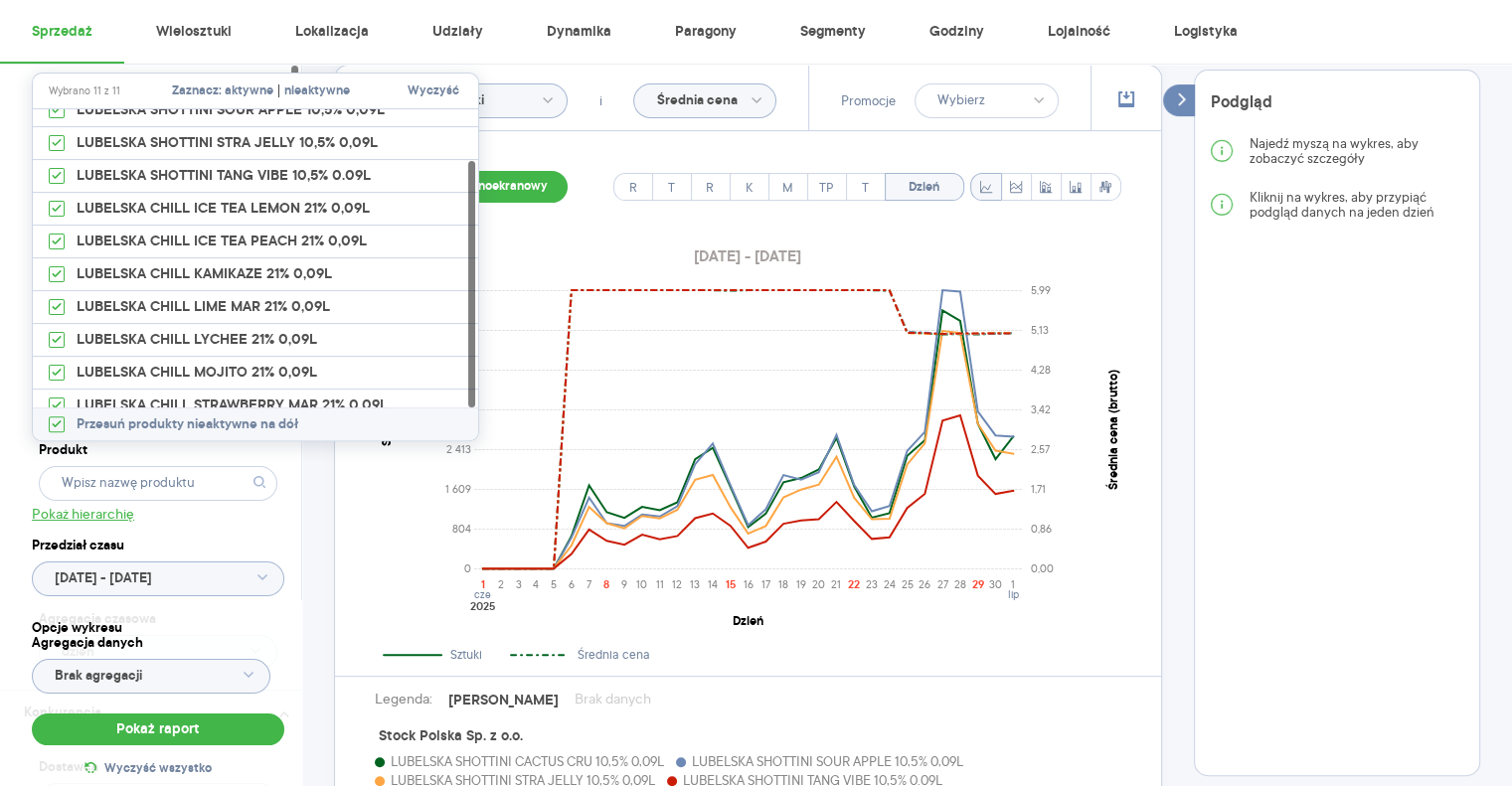 type on "Wybrano 11 z 11" 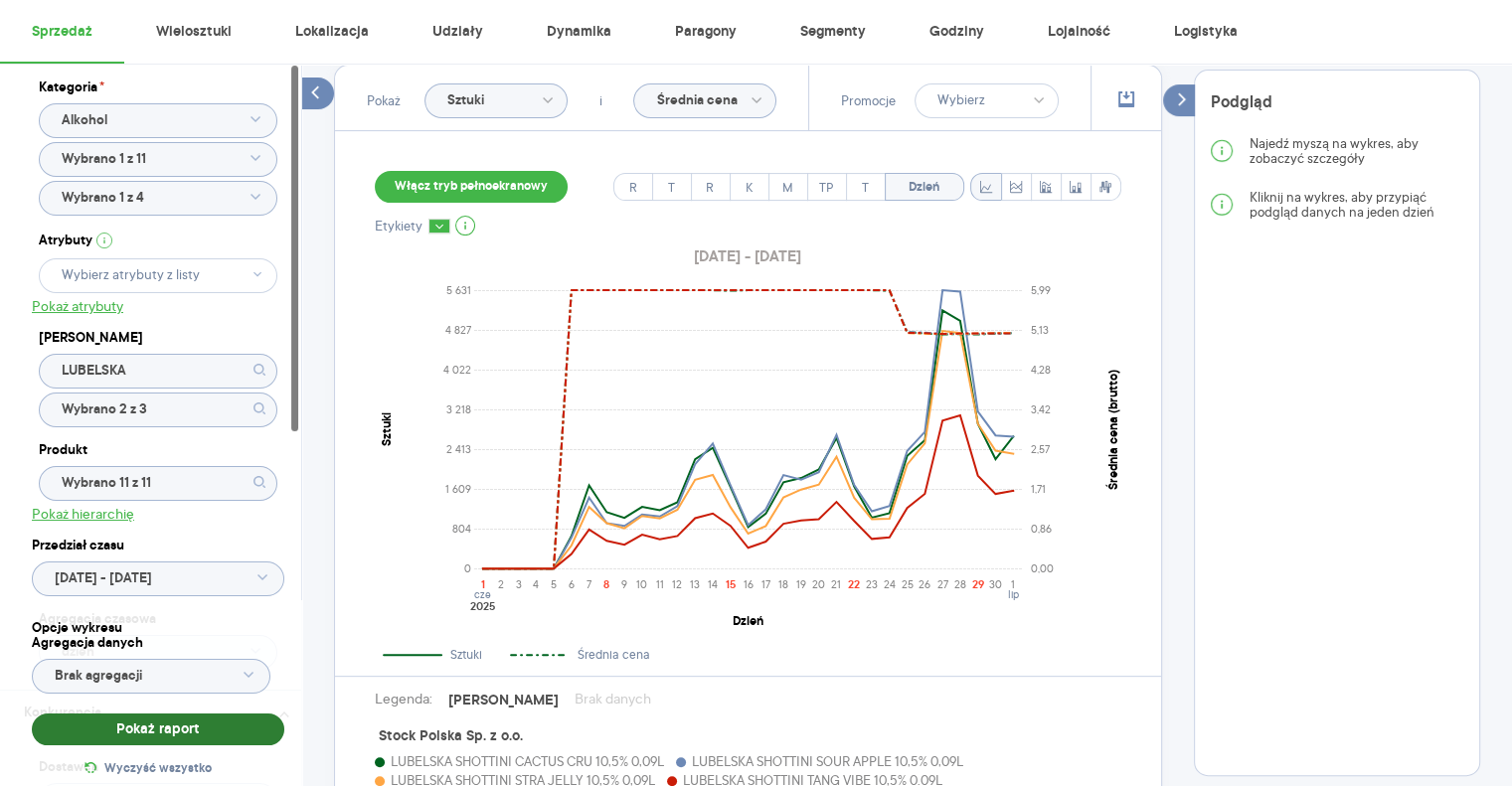 click on "Pokaż raport" at bounding box center (158, 729) 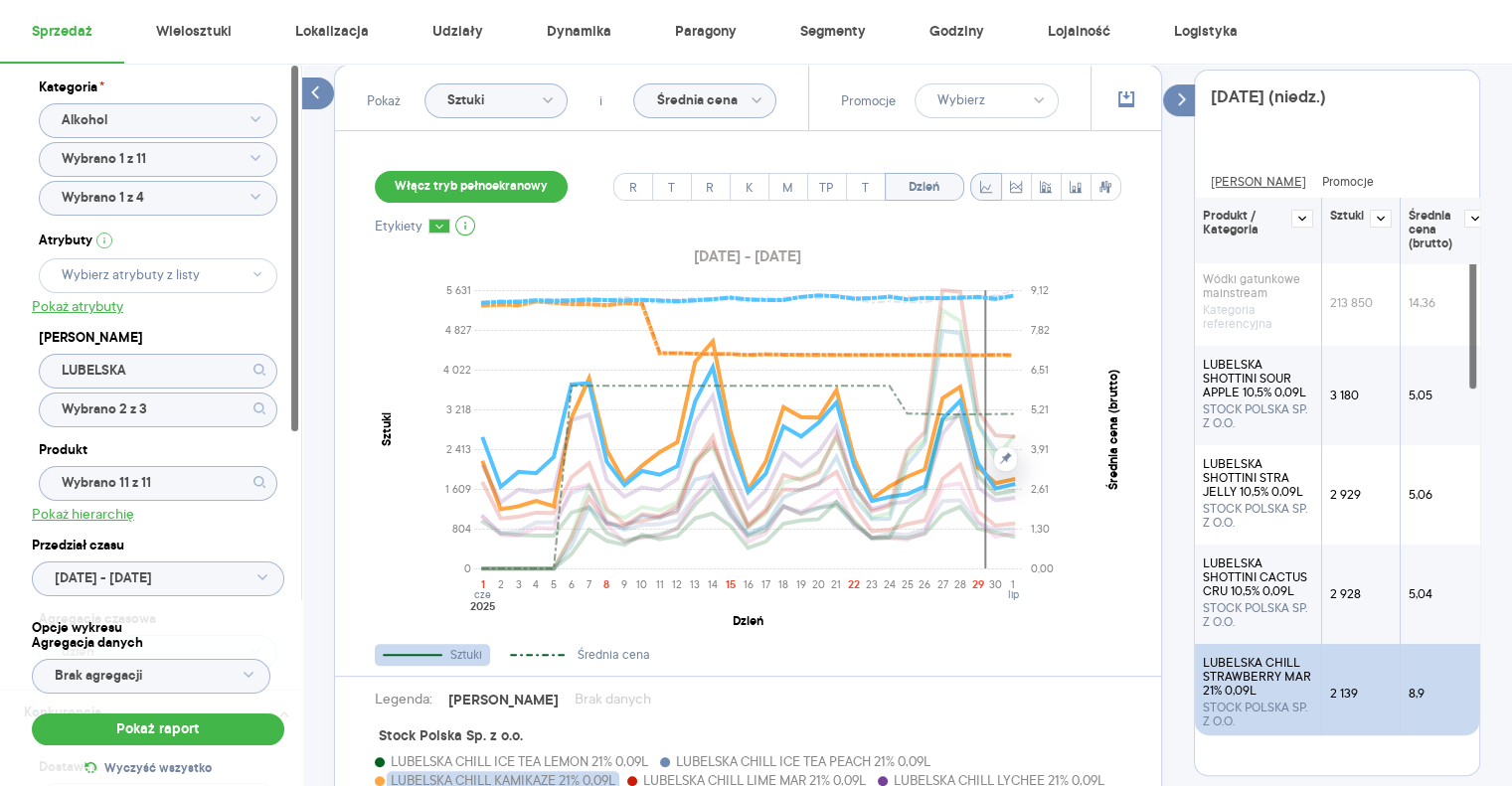 scroll, scrollTop: 85, scrollLeft: 0, axis: vertical 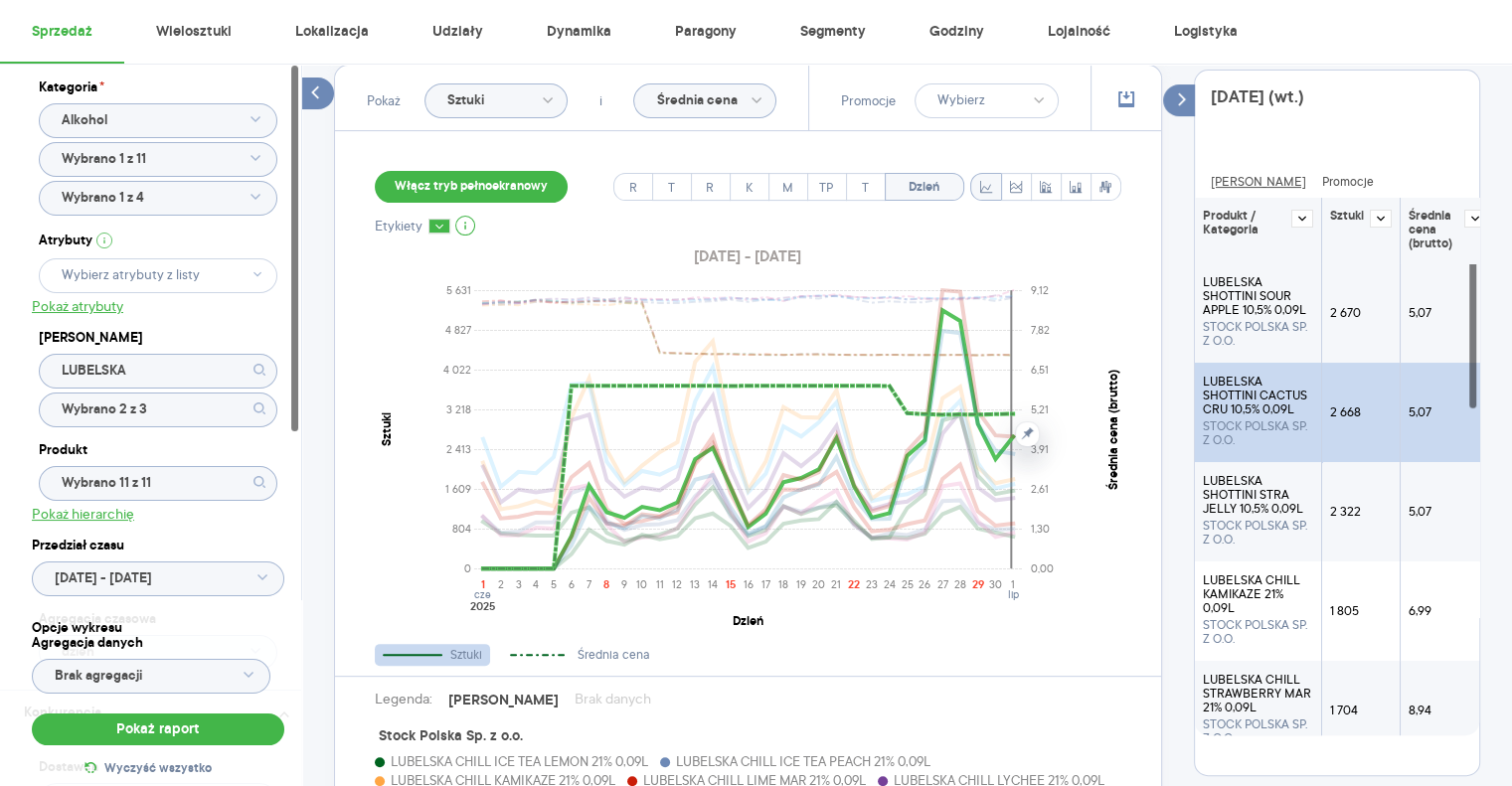 click 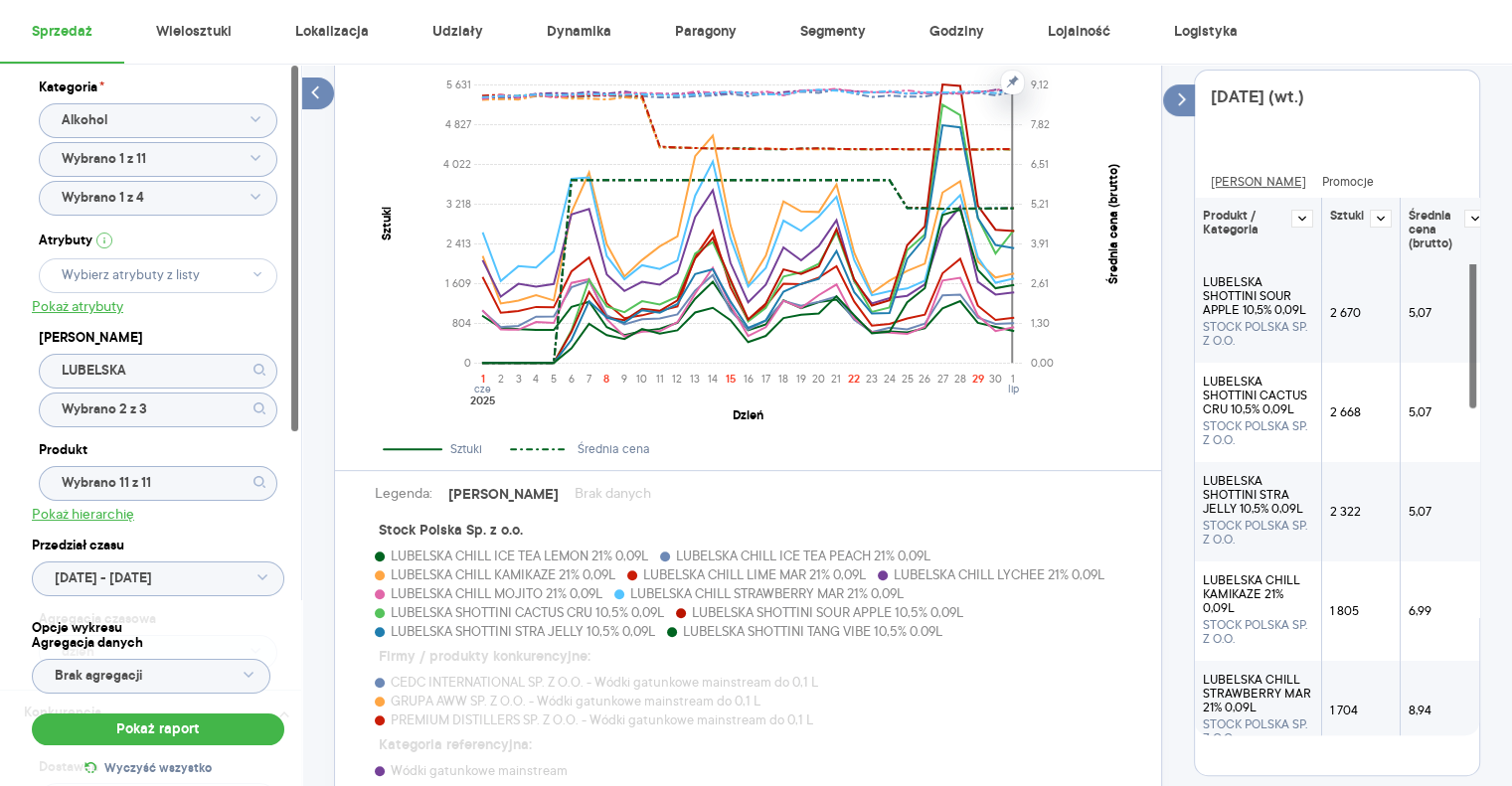 scroll, scrollTop: 750, scrollLeft: 0, axis: vertical 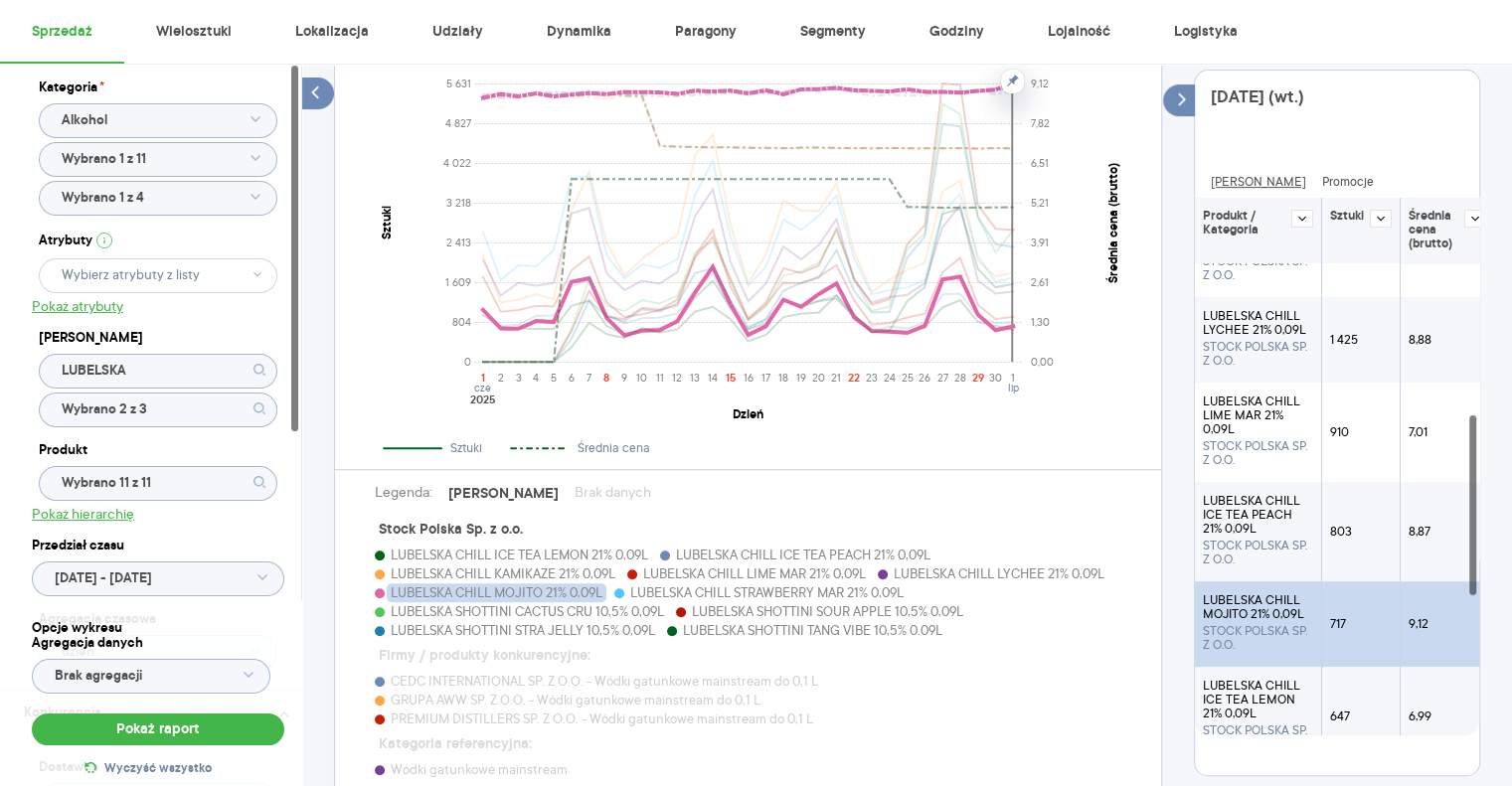 click on "LUBELSKA CHILL MOJITO 21% 0,09L" at bounding box center [496, 592] 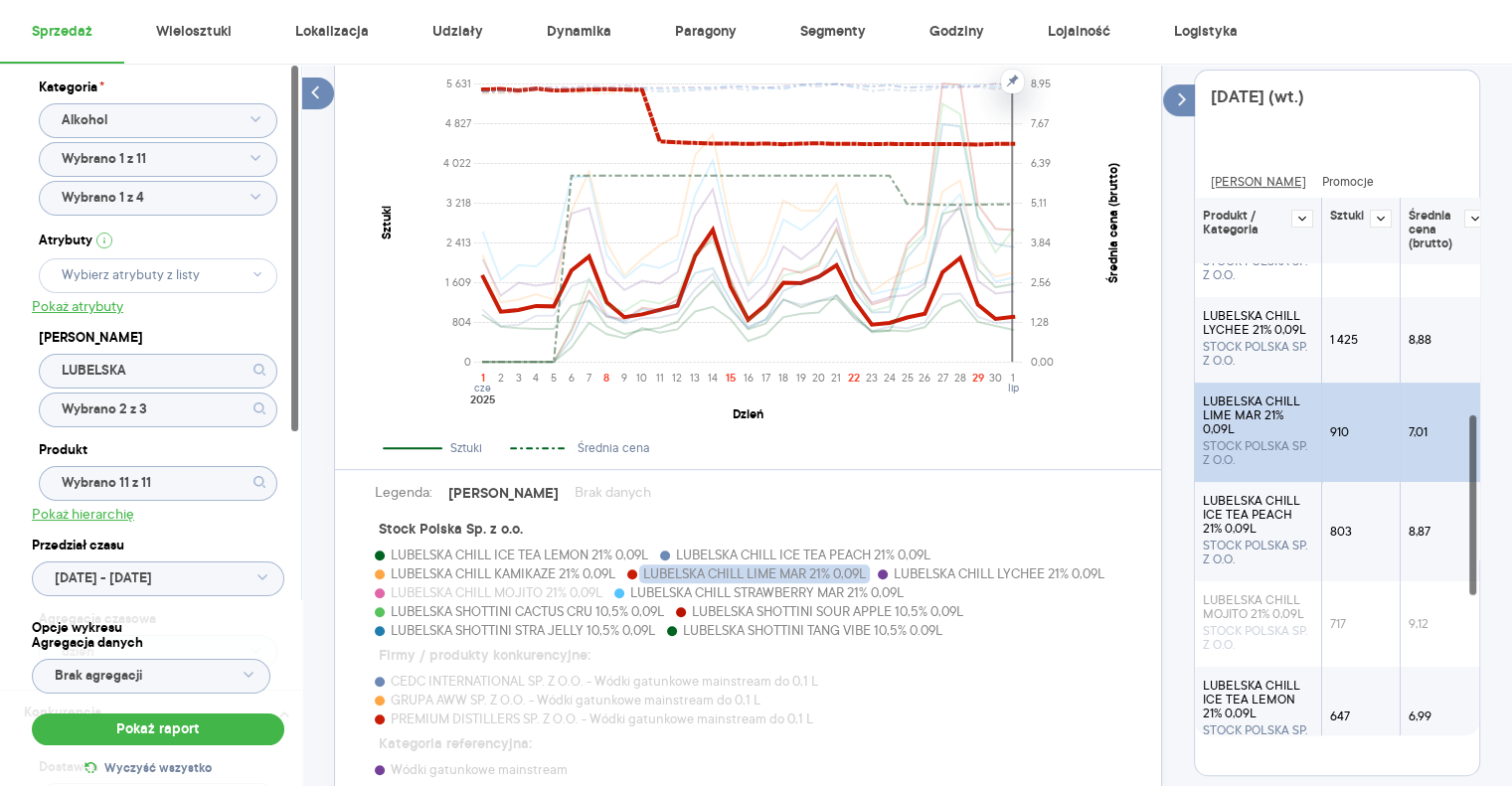 click on "LUBELSKA CHILL LIME MAR 21% 0,09L" at bounding box center [755, 573] 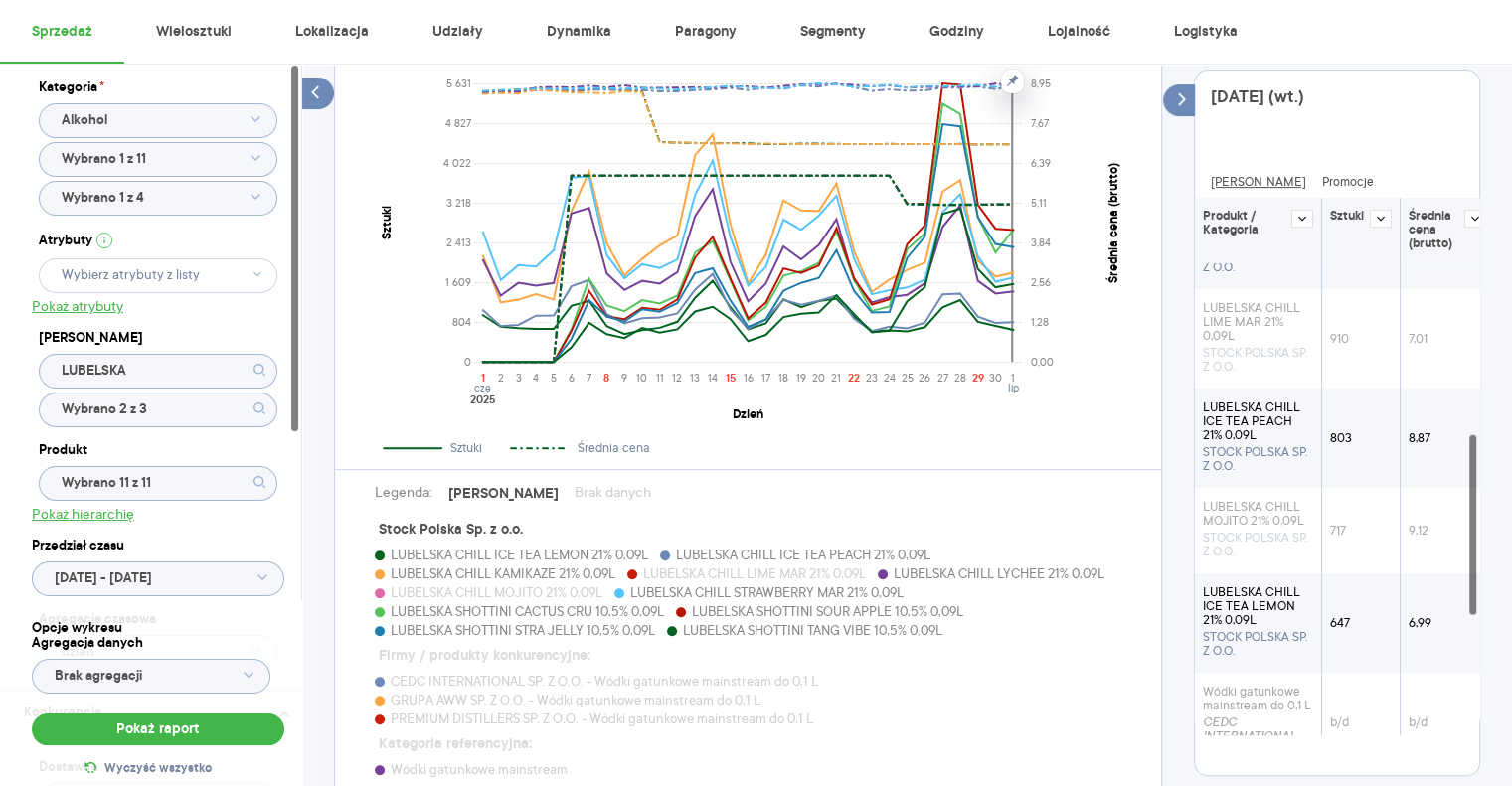 scroll, scrollTop: 747, scrollLeft: 0, axis: vertical 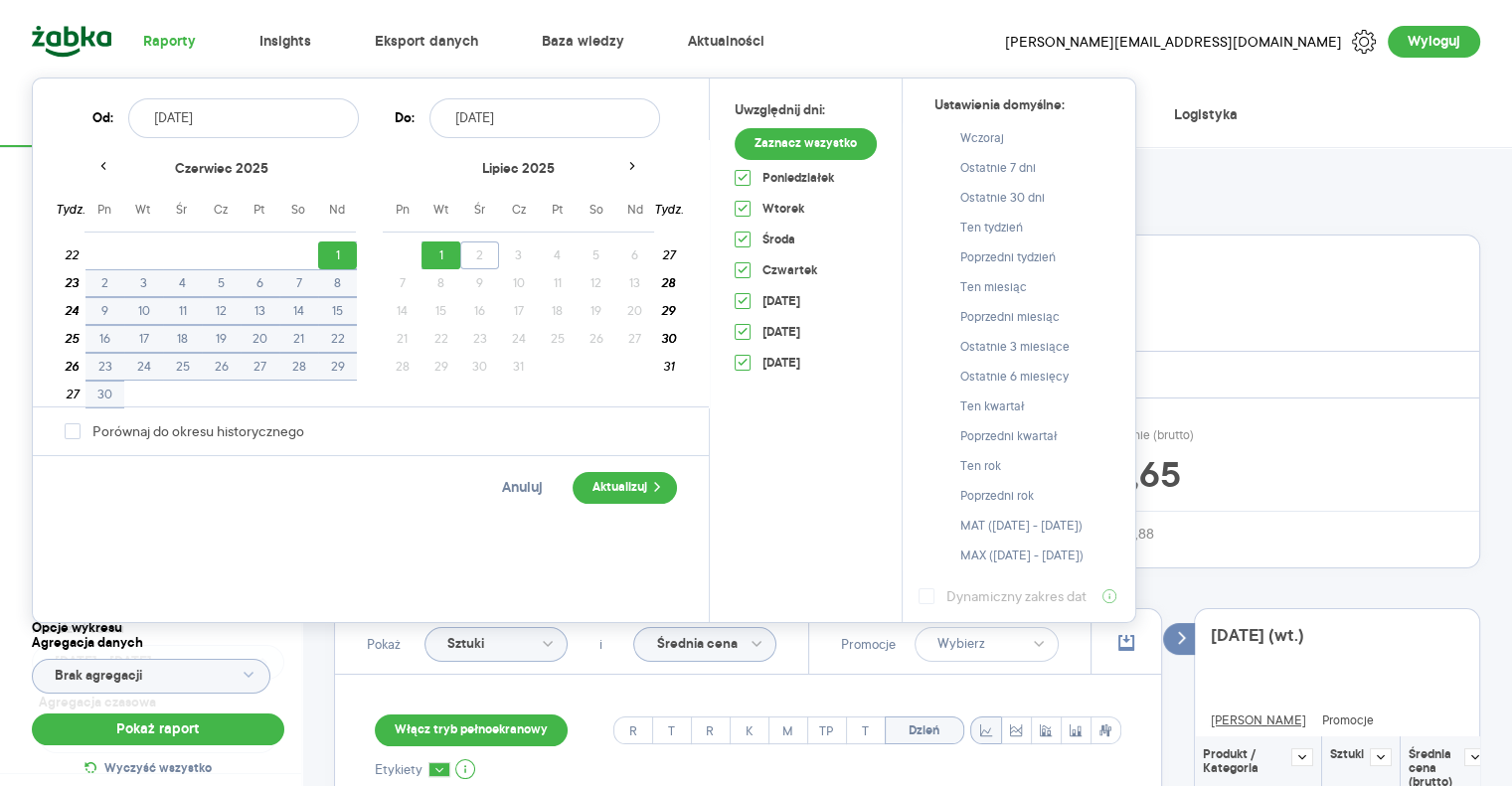 click on "Raporty Insights Eksport danych Baza wiedzy Aktualności [PERSON_NAME][EMAIL_ADDRESS][DOMAIN_NAME] Wyloguj Sprzedaż Wielosztuki Lokalizacja Udziały Dynamika Paragony Segmenty Godziny Lojalność Logistyka Kategoria * Alkohol Wybrano 1 z 11 Wybrano 1 z 4 Atrybuty Pokaż atrybuty Marka LUBELSKA Wybrano 2 z 3 Produkt Wybrano 11 z 11 Pokaż hierarchię Przedział czasu [DATE] - [DATE] Agregacja czasowa dzień Konkurencja Dostawca Wybrano 5 z 5 Marka Produkt Kategorie referencyjne Wybrano G2 - 1 z 11 Region Rodzaje sklepów Rodzaje transakcji Wszystkie Like For Like Uwzględnij LFL Opcje wykresu Agregacja danych Brak agregacji Pokaż raport Wyczyść wszystko Sprzedaż Podsumowanie - dane własne  (Stock Polska Sp. z o.o.) Pokaż: Dane total Dane per sklep Dystrybucja Jednostki naturalne Dane własne Dane kategorii referencyjnej Wartość sprzedaży (brutto) 3 816 027,27 427,87% 722 916,33 Liczba sztuk 520 291 503,14% 86 264 Średnia cena (brutto) 7,33 −12,48% 8,38 Średnia sprzedaż dziennie (brutto) i R T" at bounding box center [756, 393] 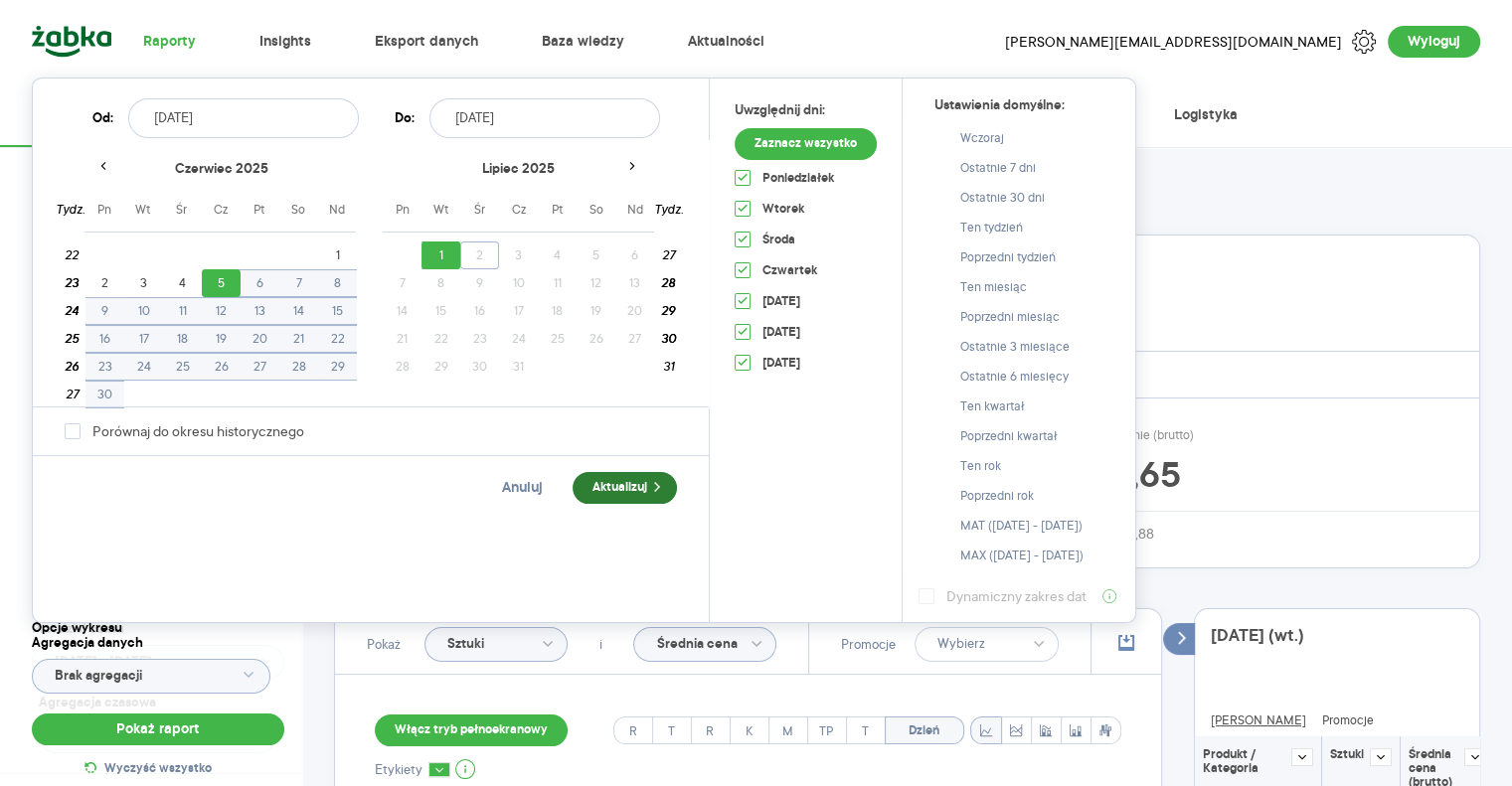 click on "Aktualizuj" at bounding box center [624, 488] 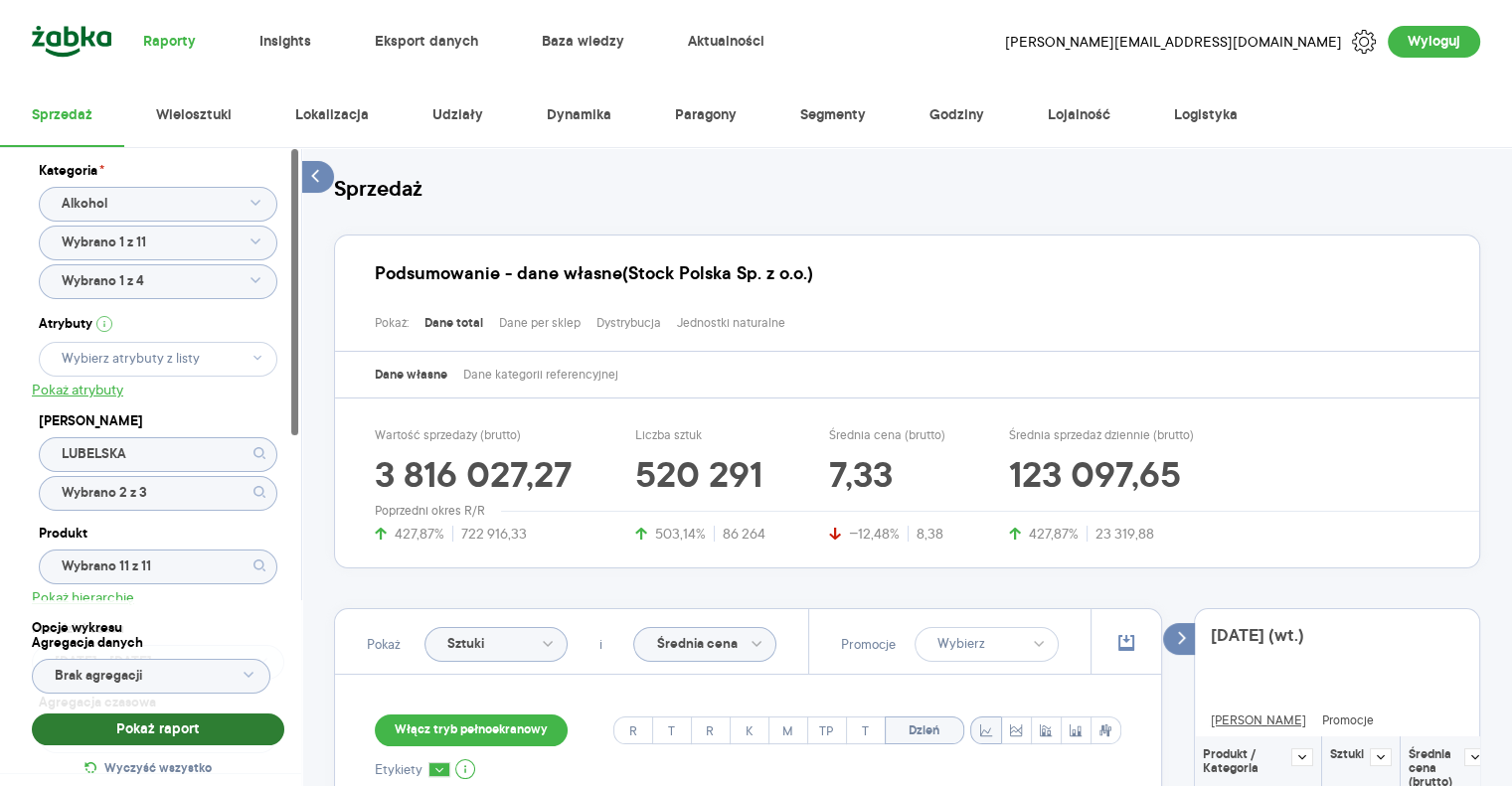 click on "Pokaż raport" at bounding box center (158, 729) 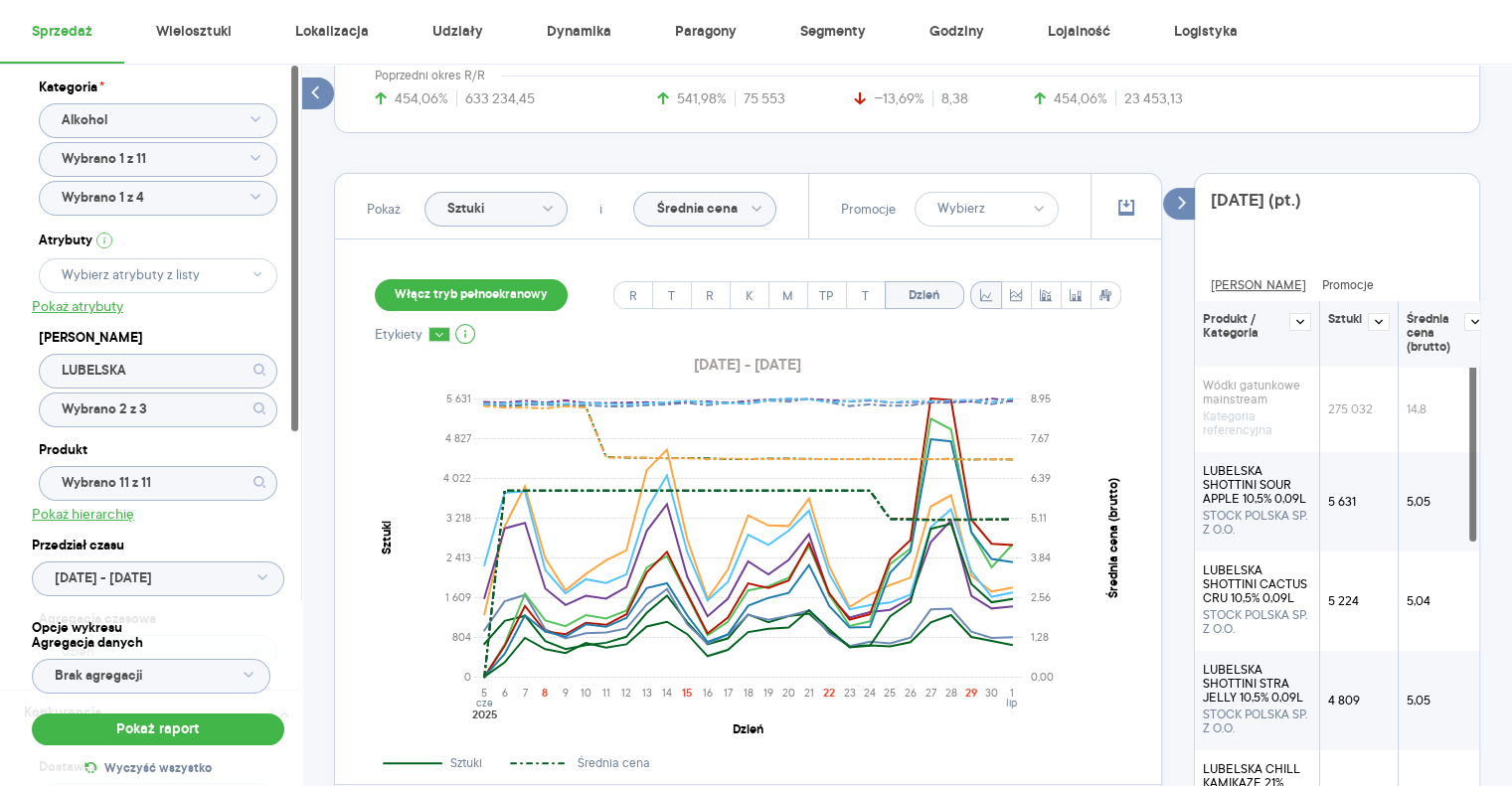 scroll, scrollTop: 491, scrollLeft: 0, axis: vertical 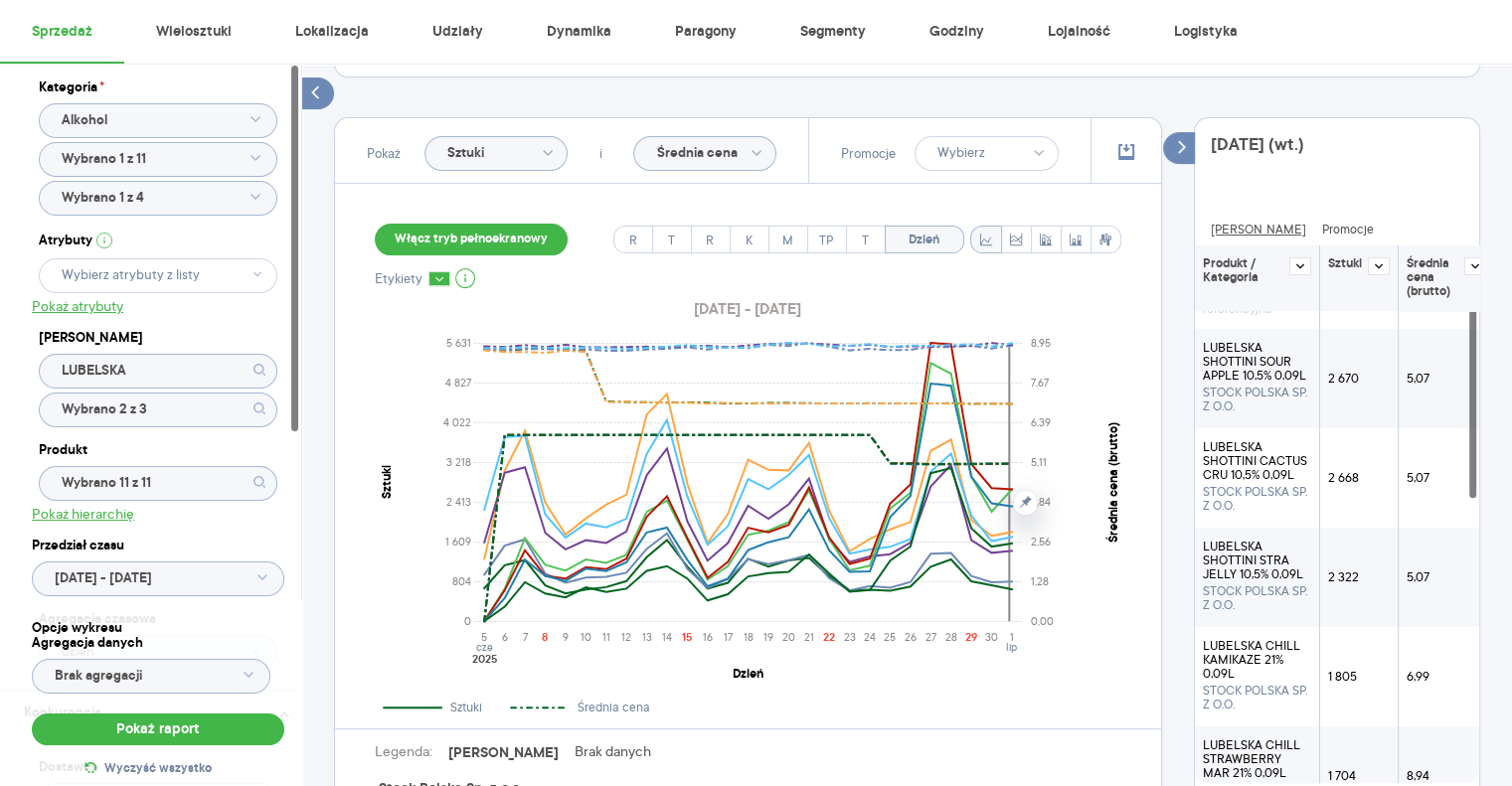 click 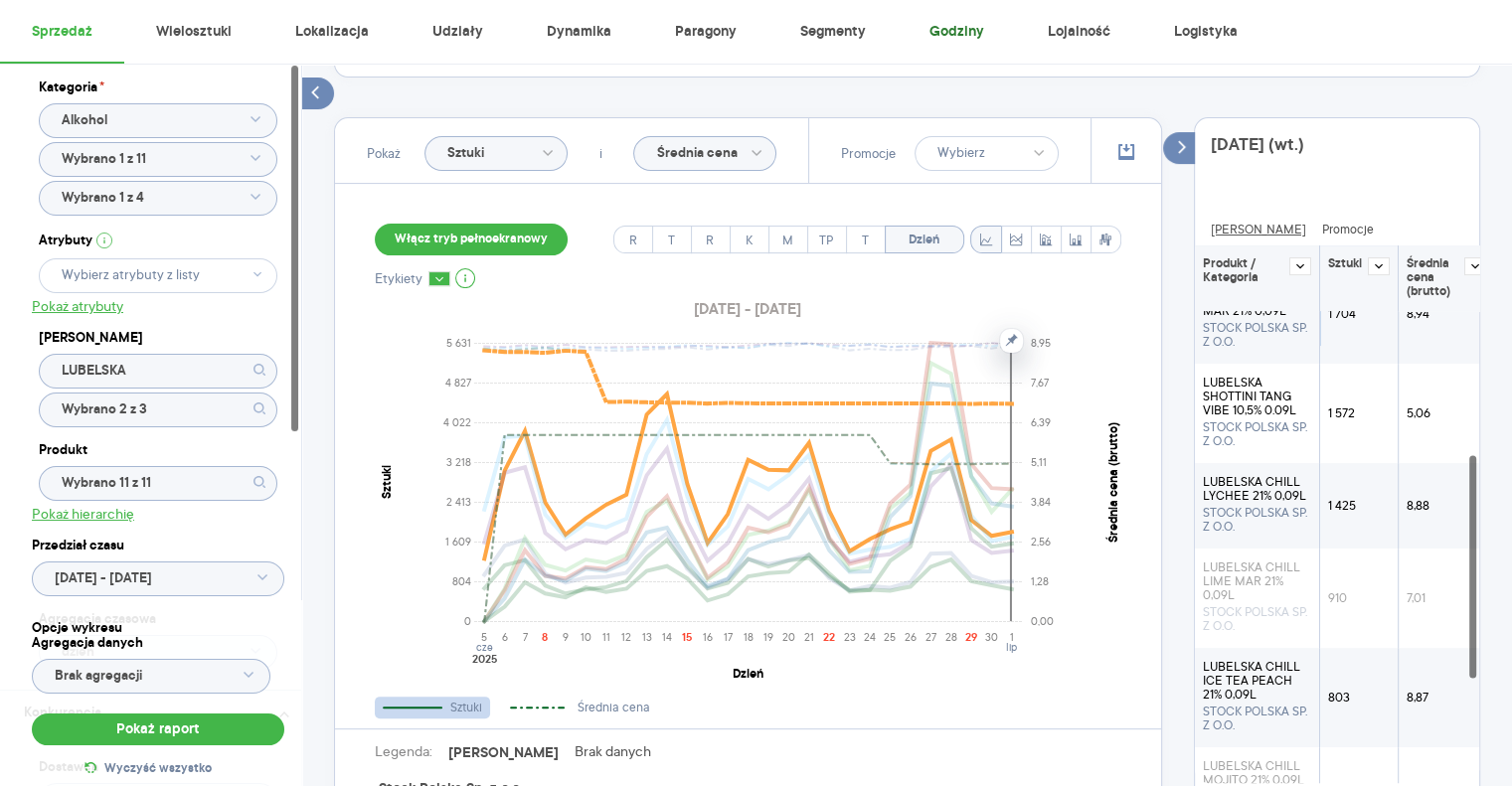 scroll, scrollTop: 505, scrollLeft: 0, axis: vertical 